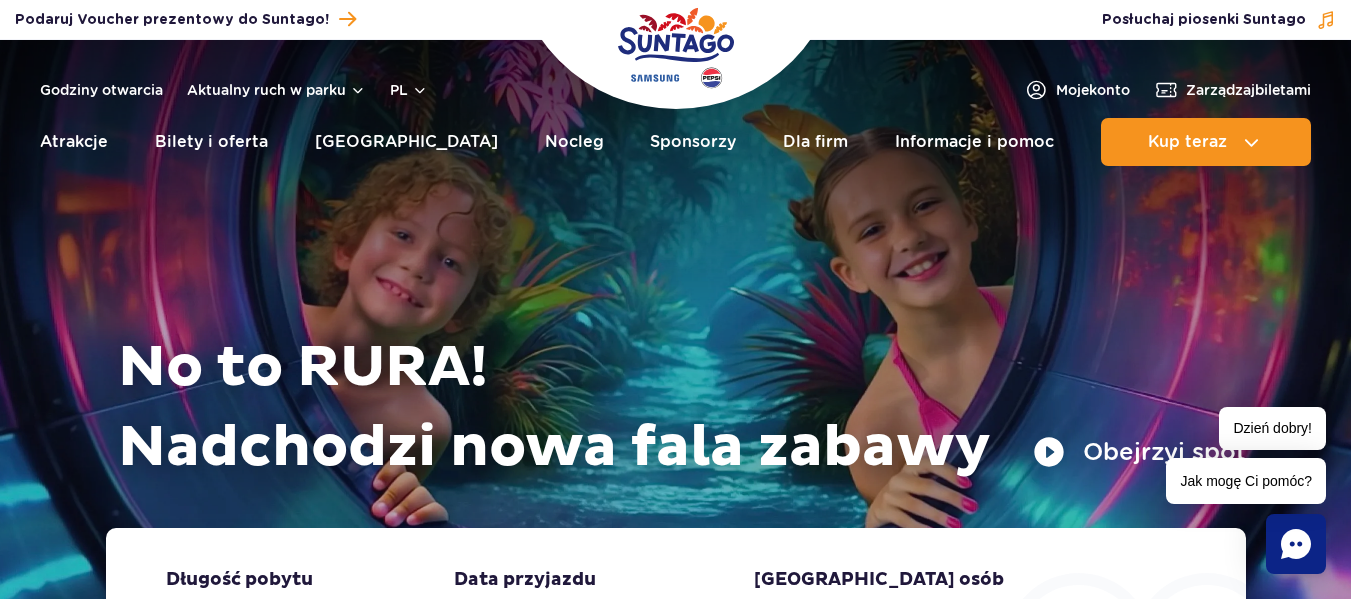 scroll, scrollTop: 0, scrollLeft: 0, axis: both 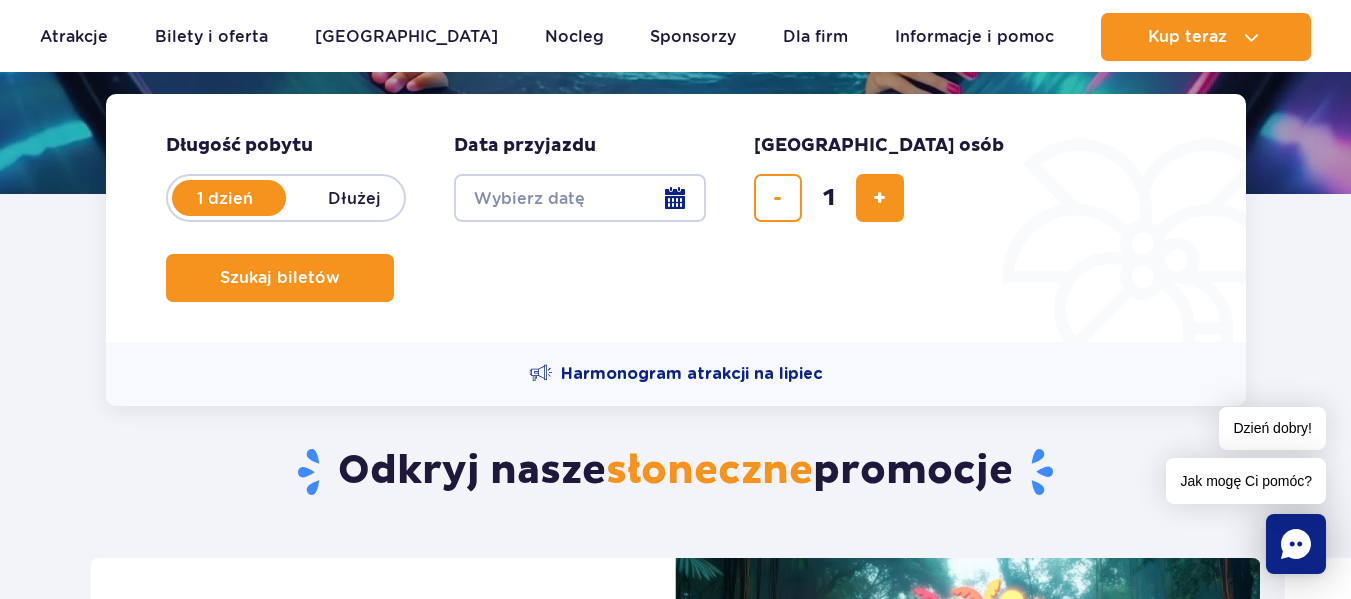 click on "Date from" at bounding box center [580, 198] 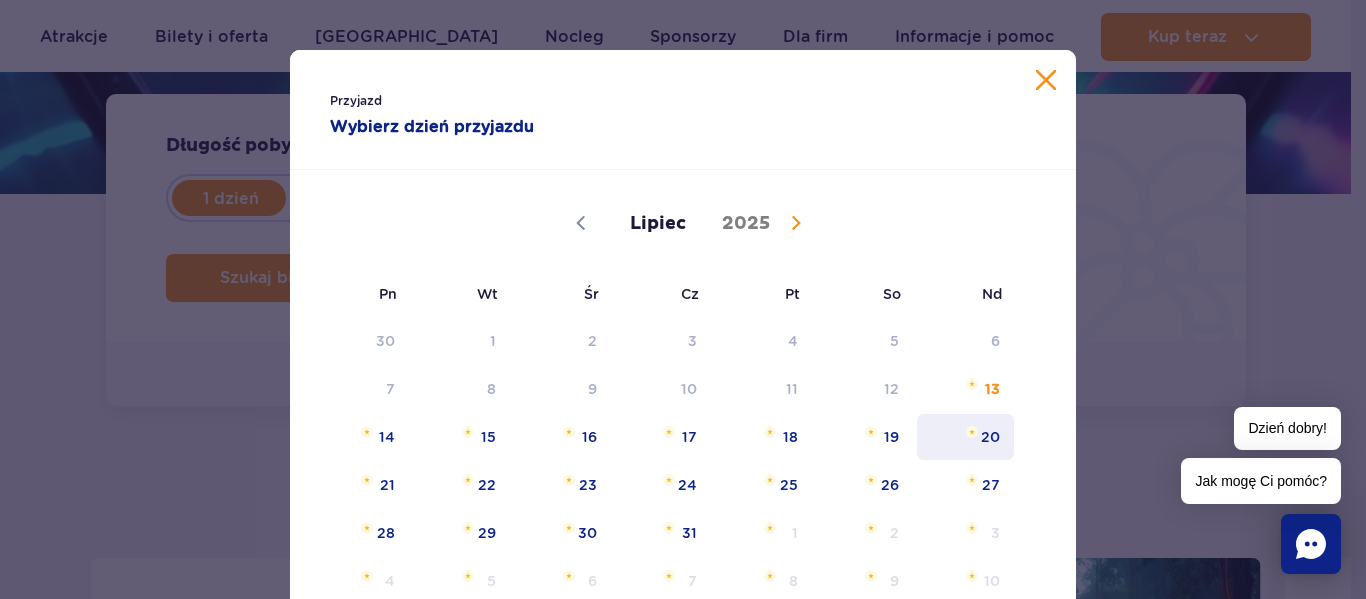 click on "20" at bounding box center (965, 437) 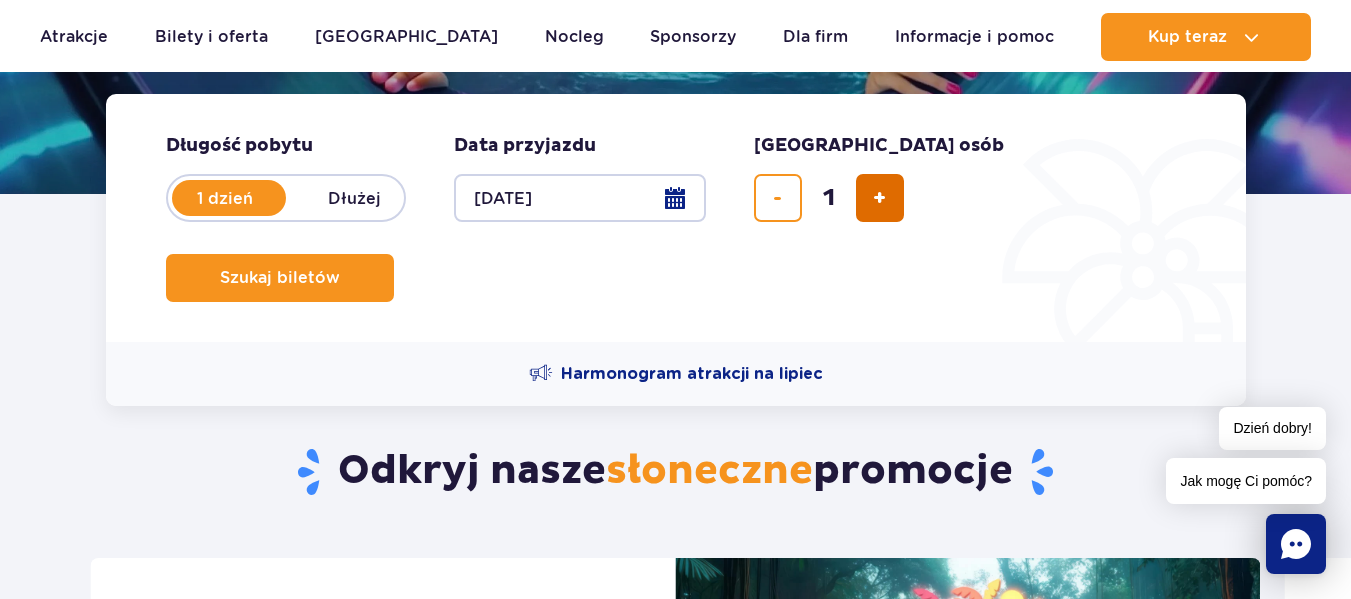 click at bounding box center (879, 198) 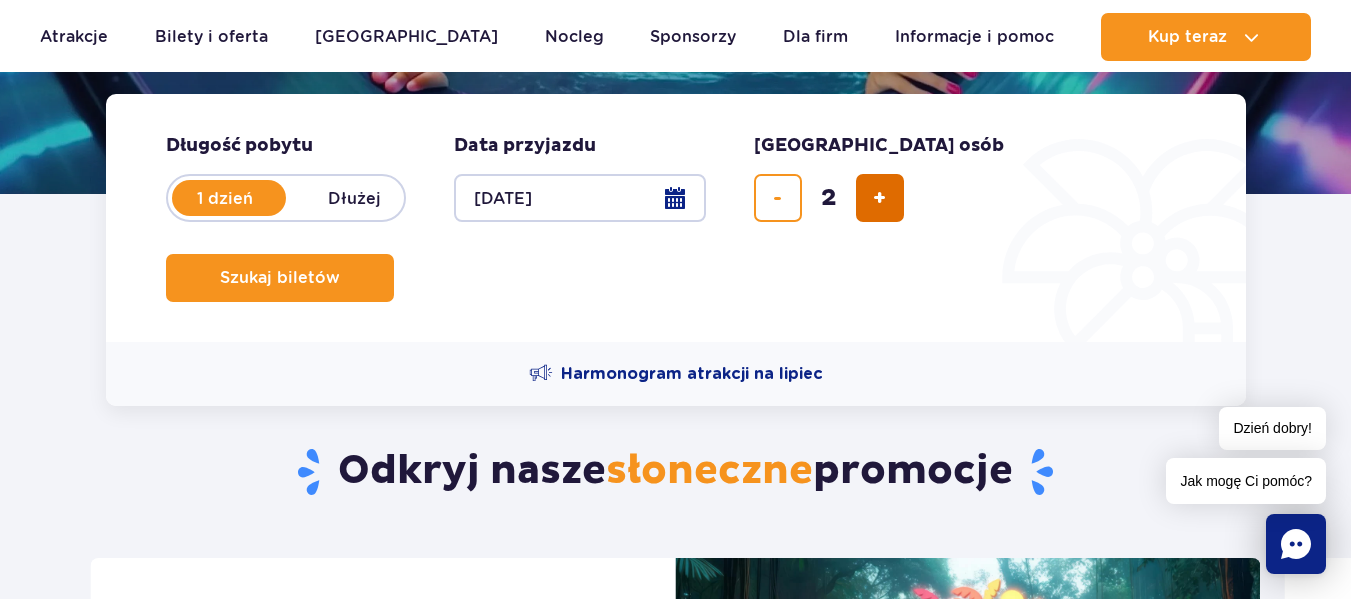 click at bounding box center (879, 198) 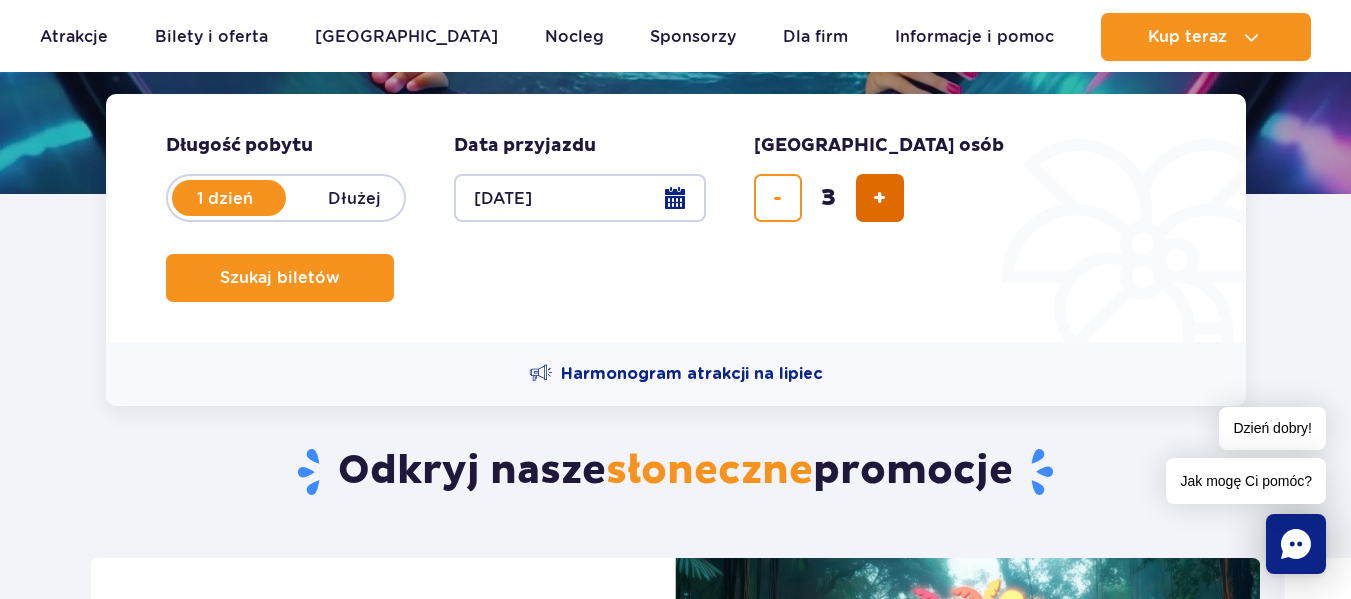 click at bounding box center (879, 198) 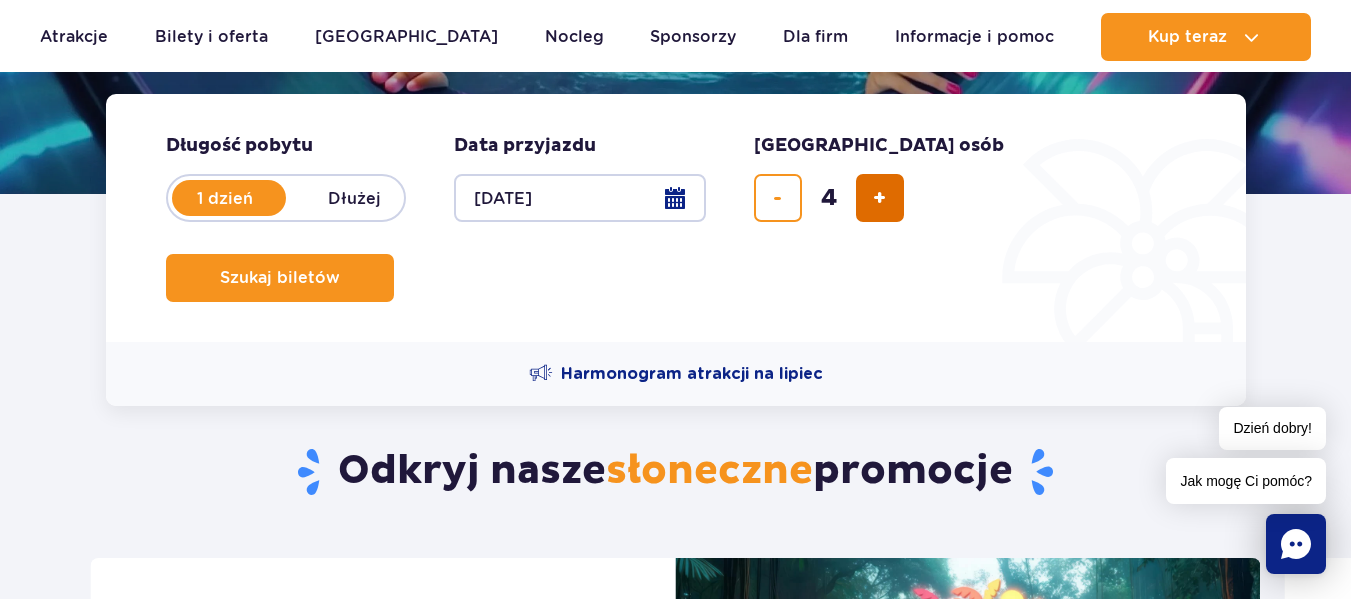 click at bounding box center [879, 198] 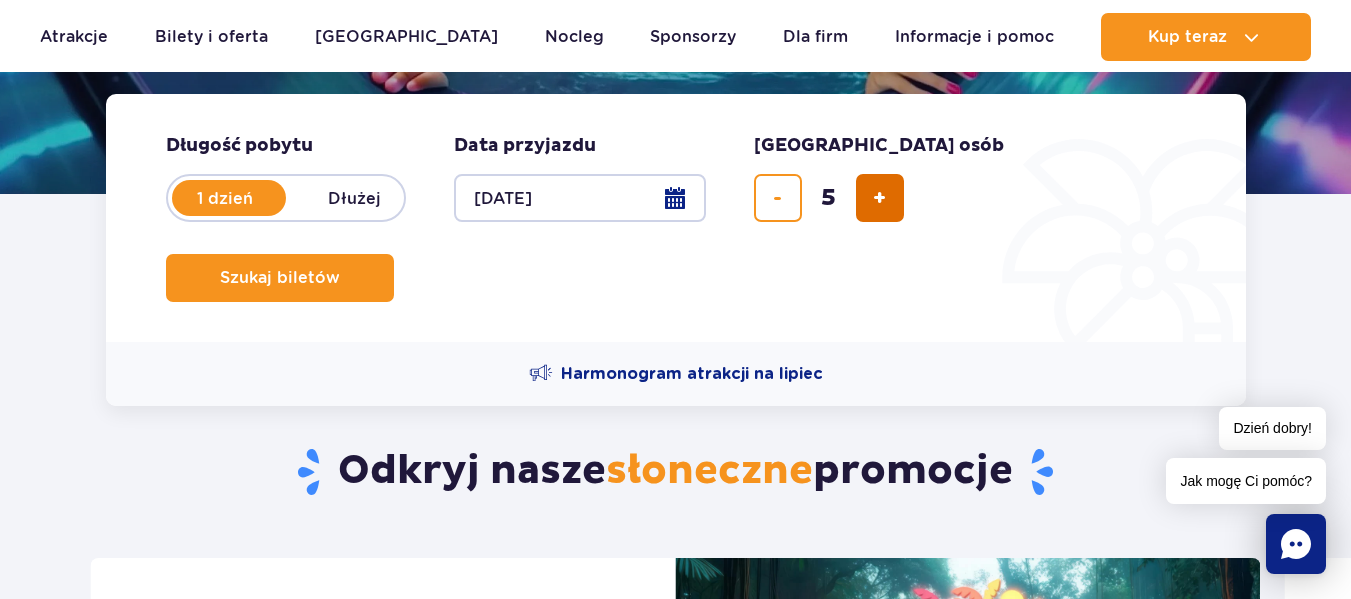 click at bounding box center (879, 198) 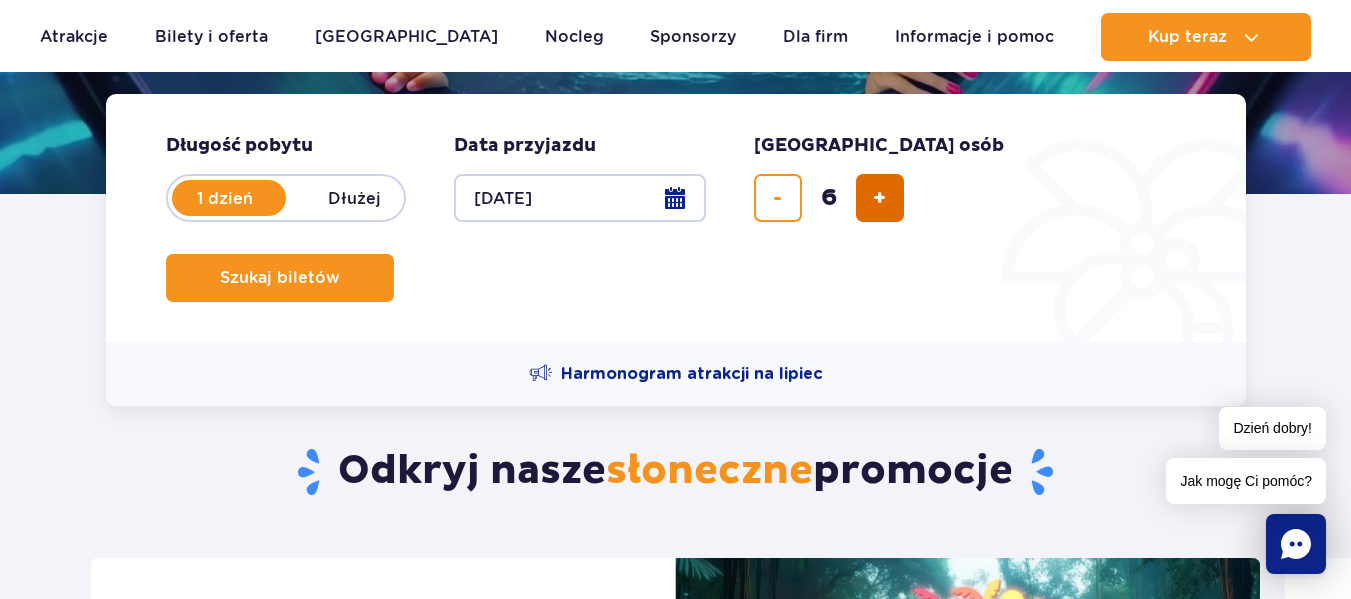 click at bounding box center (879, 198) 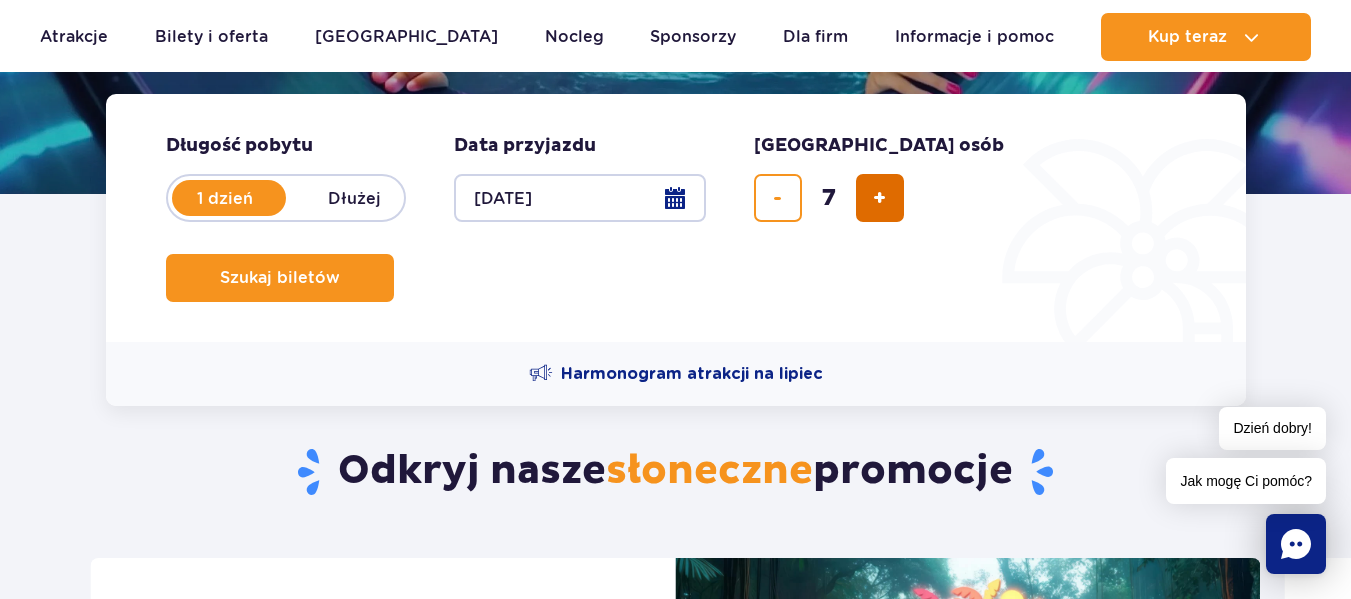 click at bounding box center [879, 198] 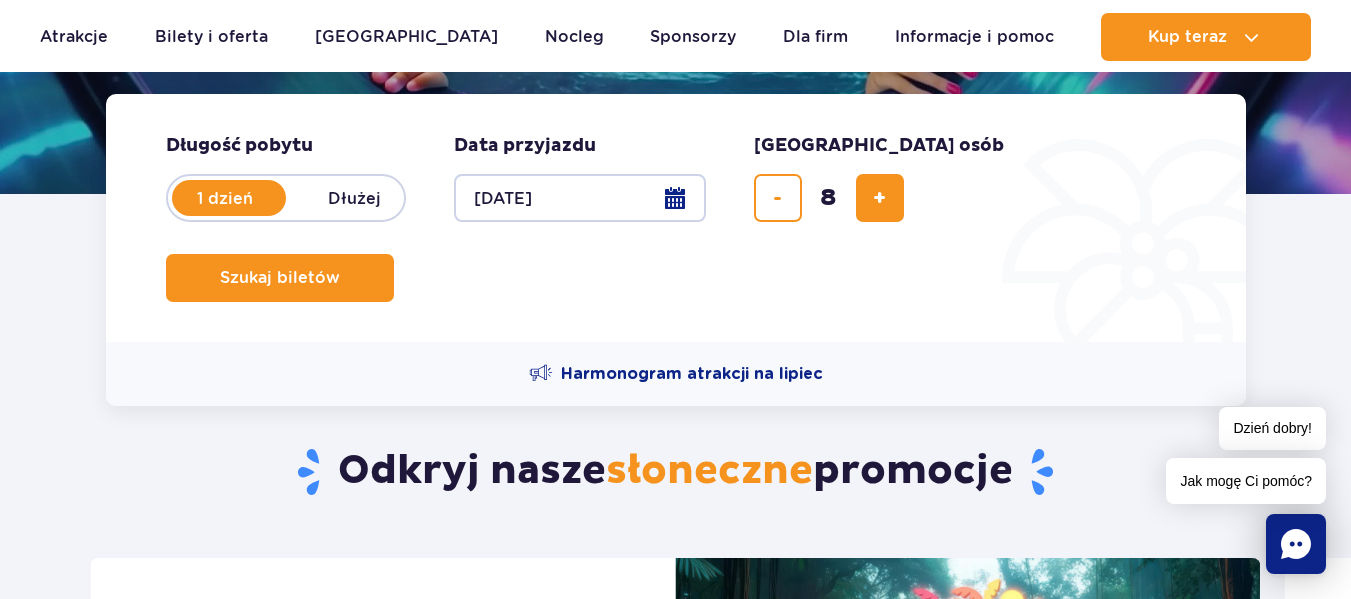 click on "Długość pobytu 1 dzień Dłużej Data przyjazdu Date from 20.07.25 Liczba osób 8 Szukaj biletów" at bounding box center [676, 218] 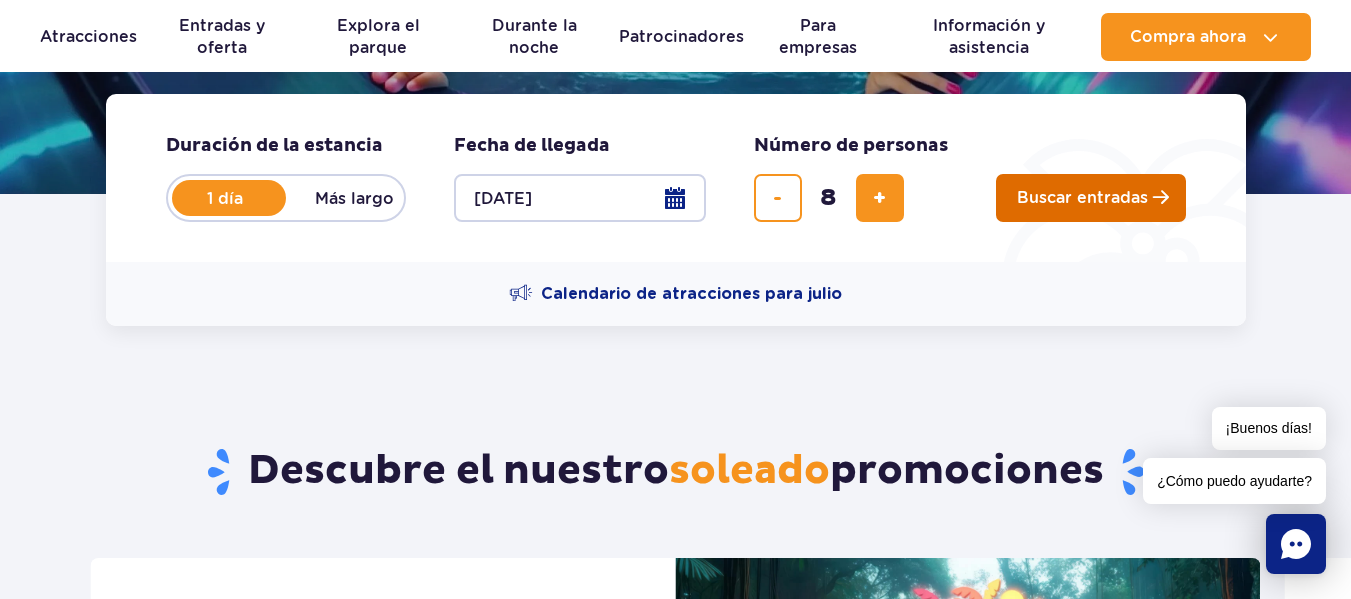 click on "Buscar entradas" at bounding box center [1082, 198] 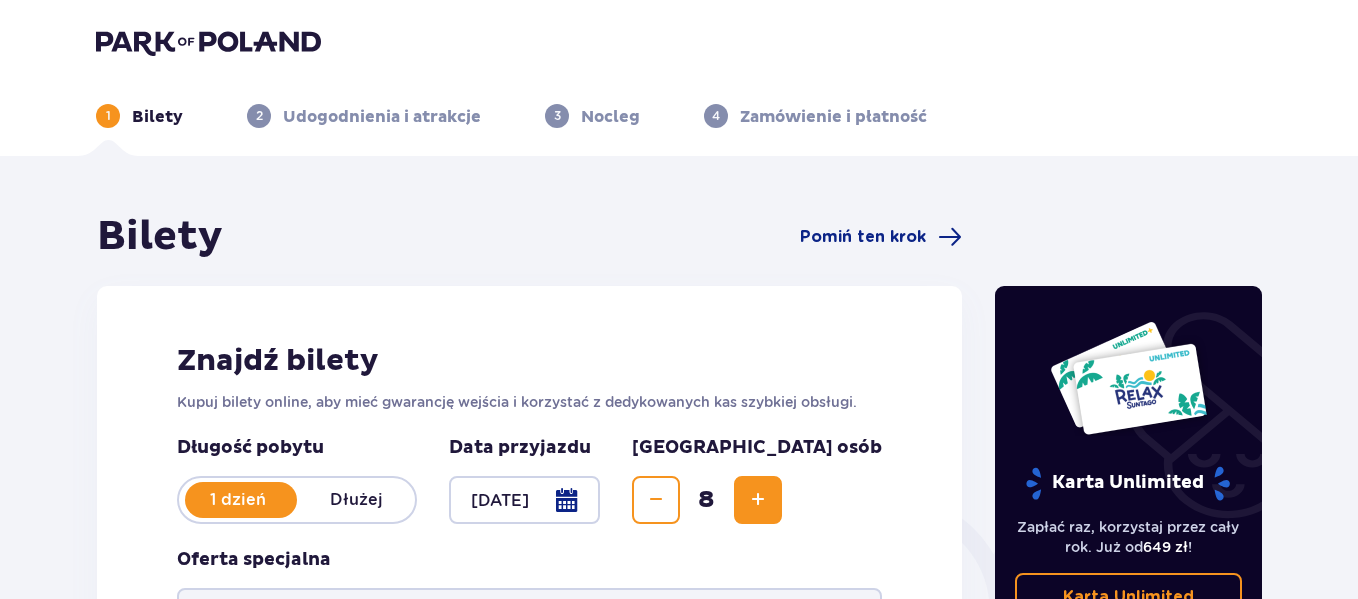 scroll, scrollTop: 0, scrollLeft: 0, axis: both 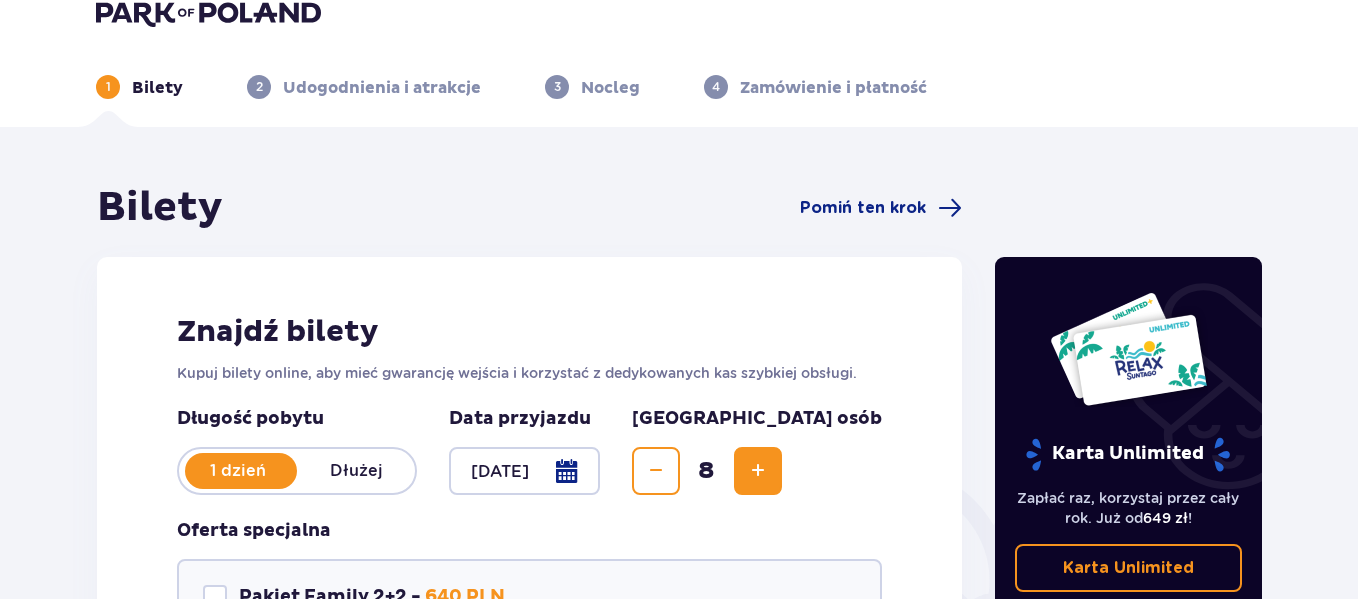 click on "1 Bilety 2 Udogodnienia i atrakcje 3 Nocleg 4 Zamówienie i płatność" at bounding box center (679, 49) 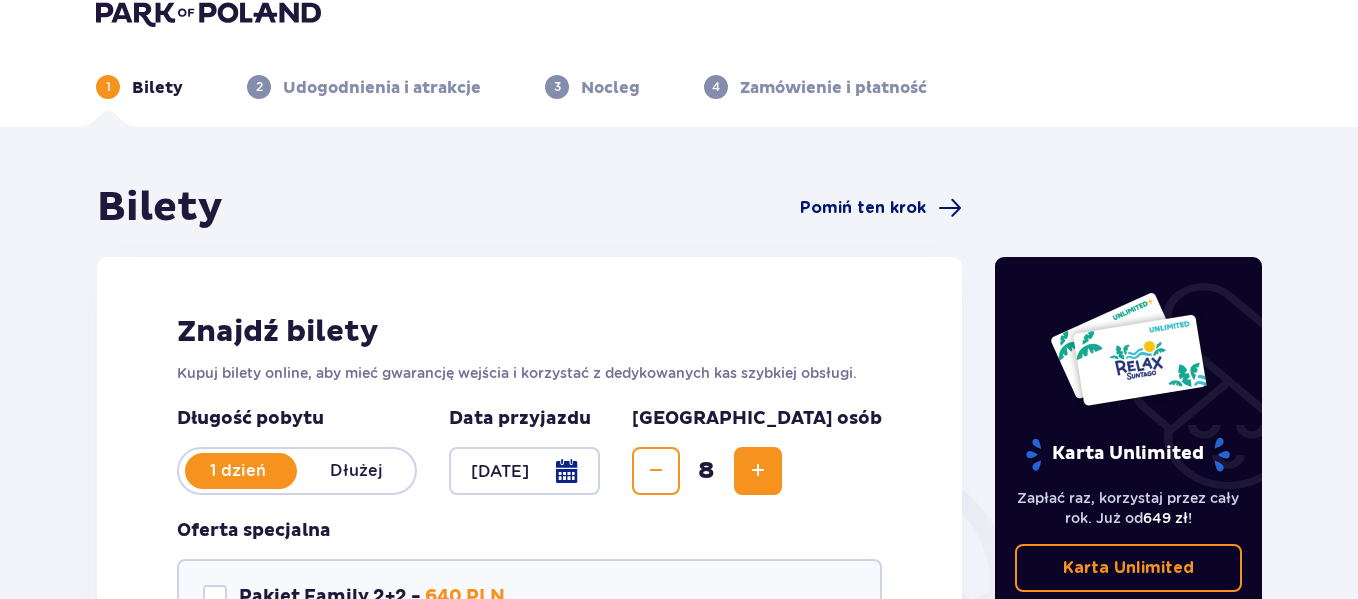 click on "Pomiń ten krok" at bounding box center (863, 208) 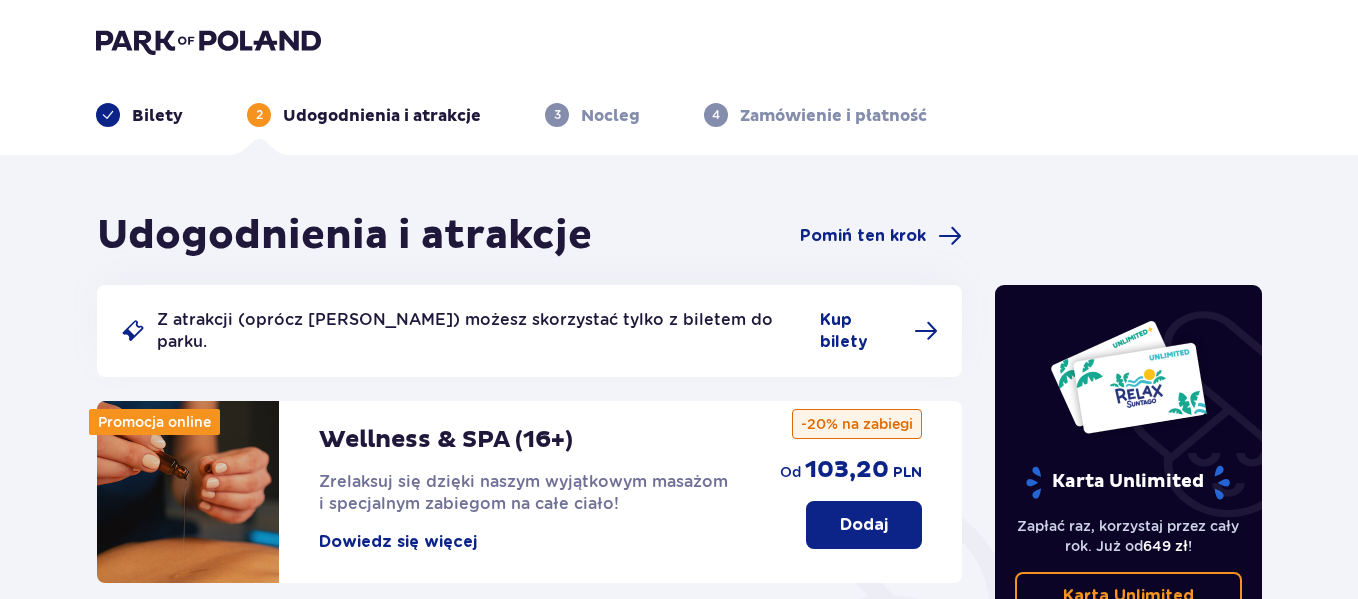 scroll, scrollTop: 0, scrollLeft: 0, axis: both 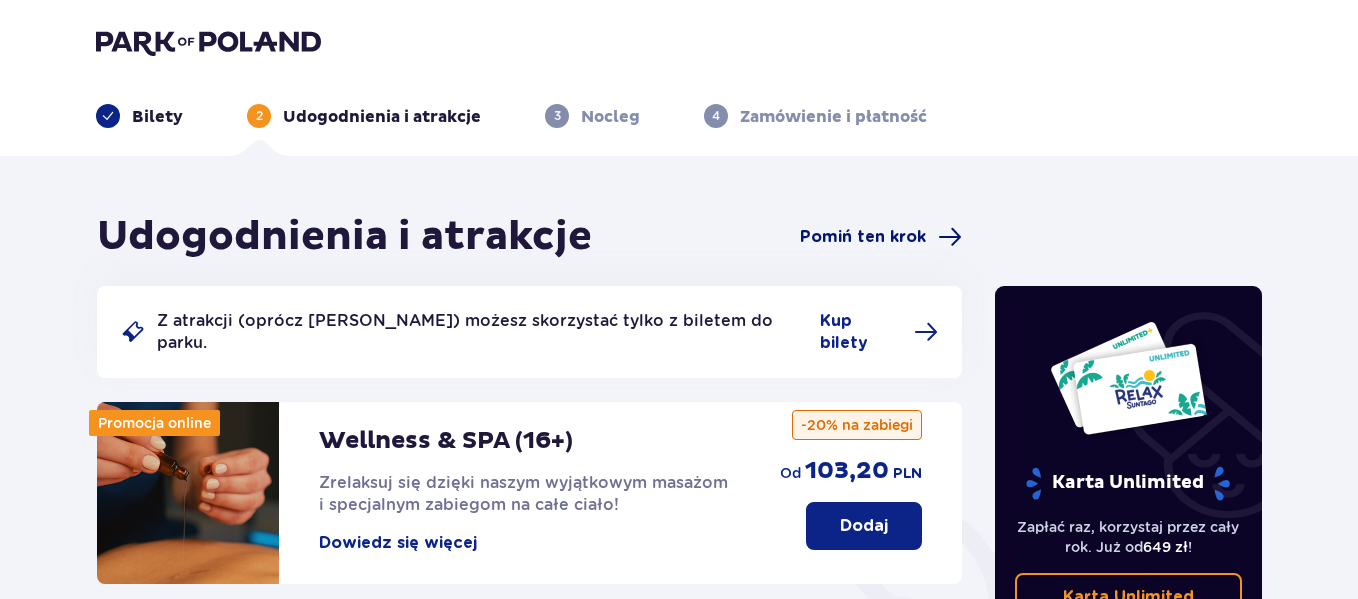 click on "Pomiń ten krok" at bounding box center (863, 237) 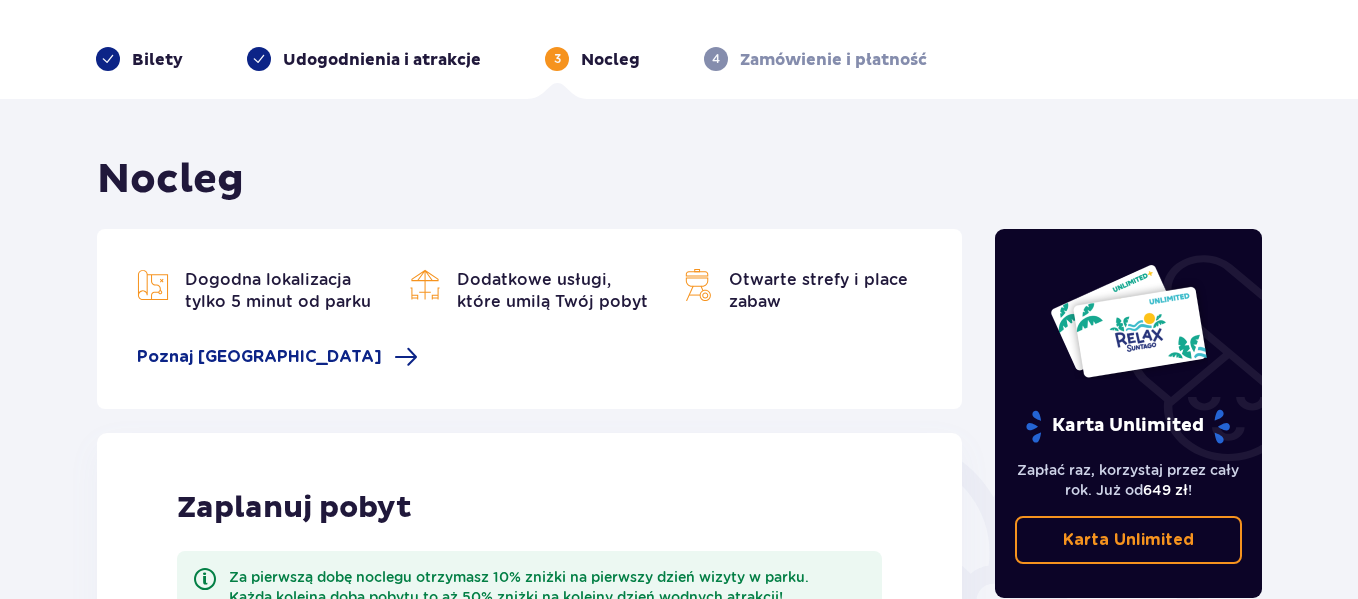 scroll, scrollTop: 0, scrollLeft: 0, axis: both 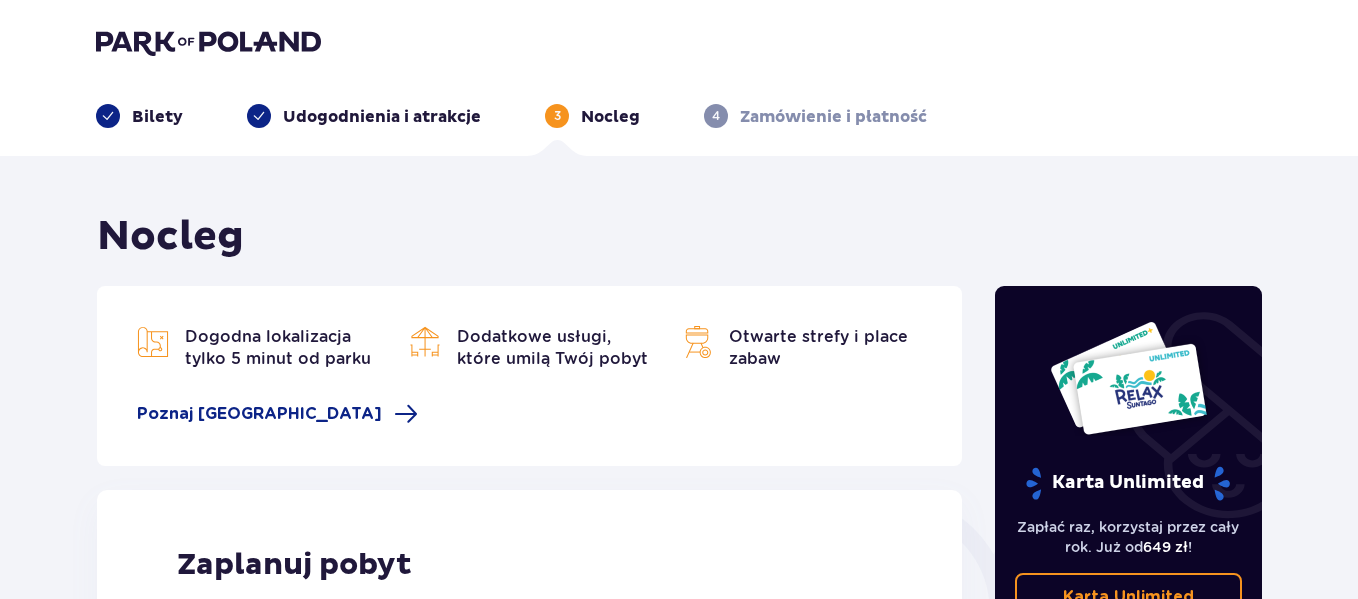 click on "Udogodnienia i atrakcje" at bounding box center [382, 117] 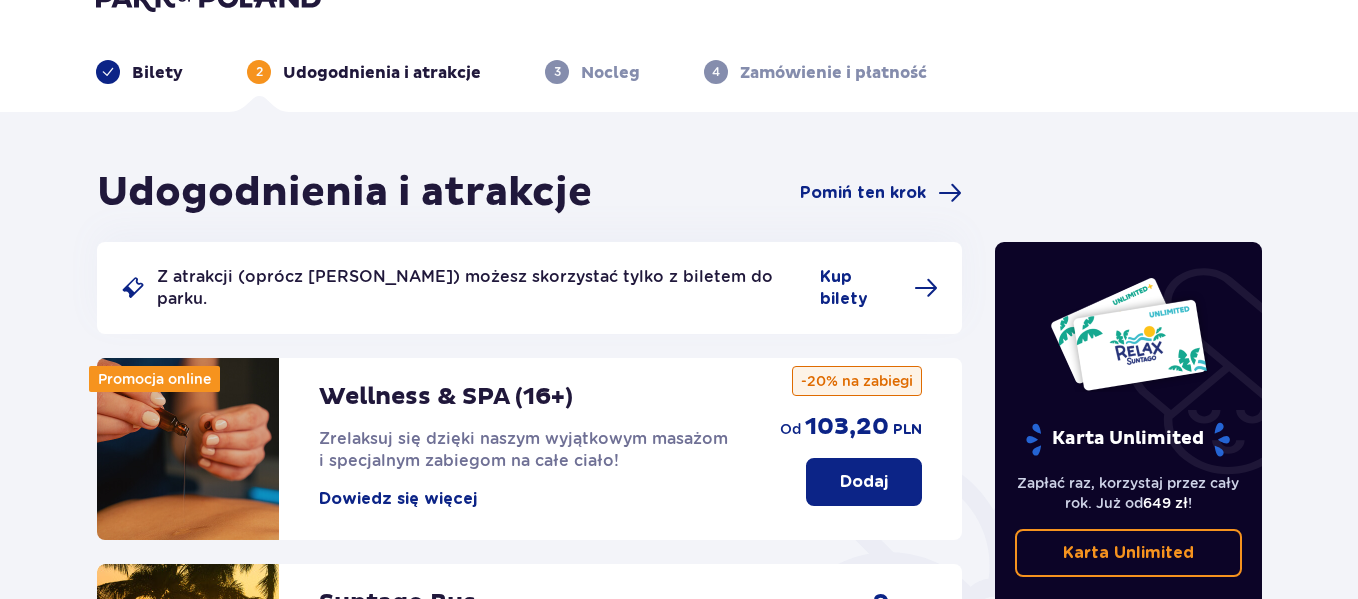 scroll, scrollTop: 15, scrollLeft: 0, axis: vertical 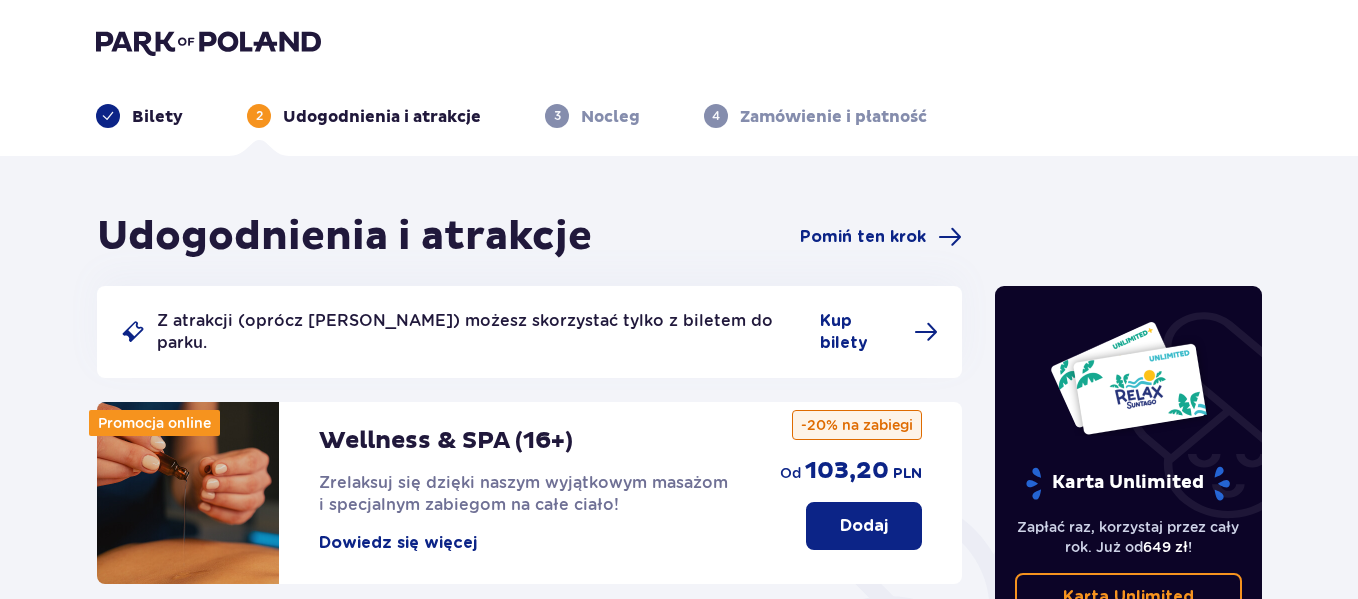 click on "Bilety" at bounding box center (157, 117) 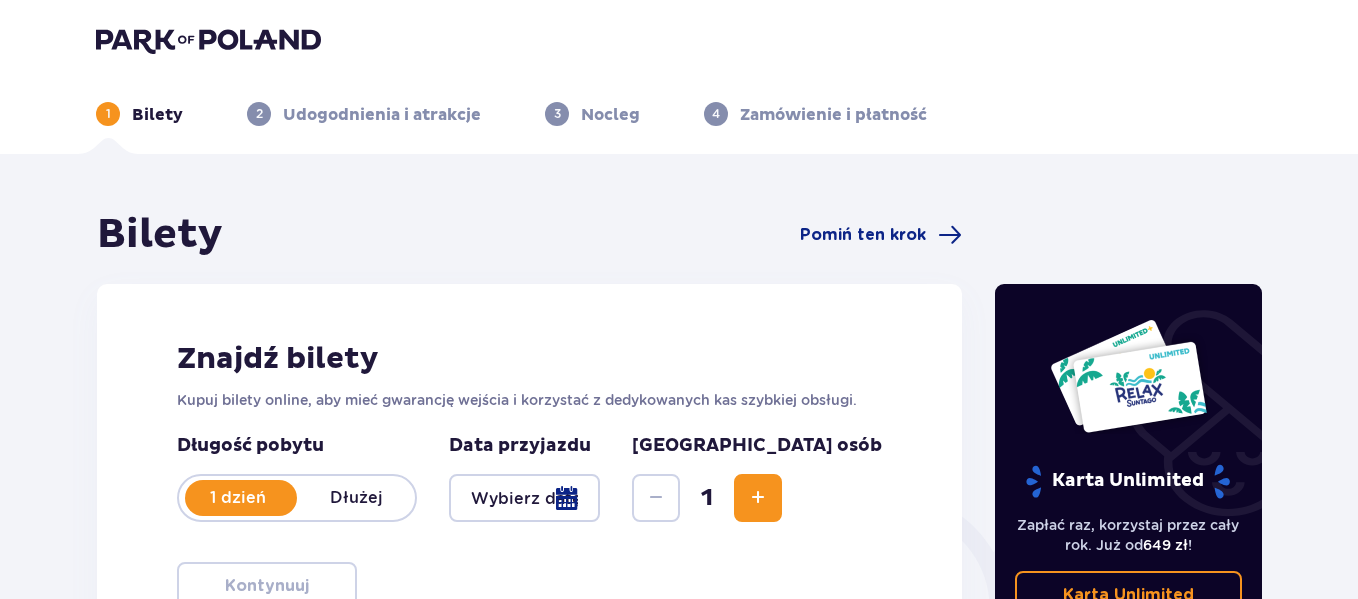 scroll, scrollTop: 0, scrollLeft: 0, axis: both 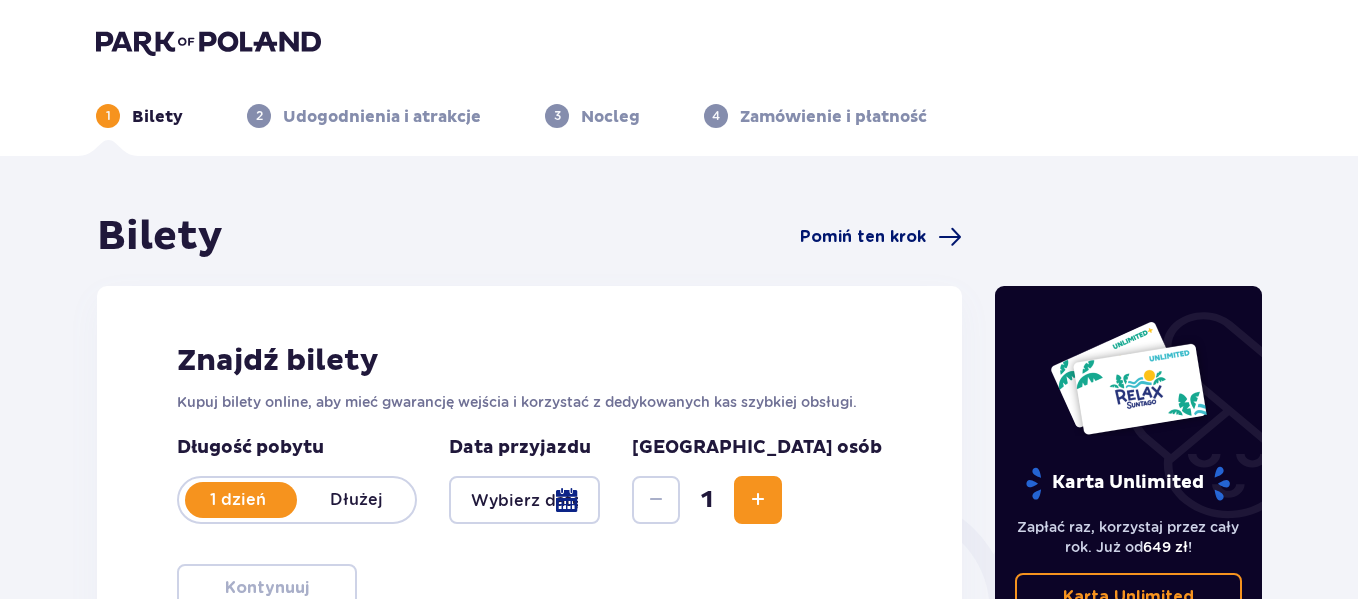 click on "Pomiń ten krok" at bounding box center (863, 237) 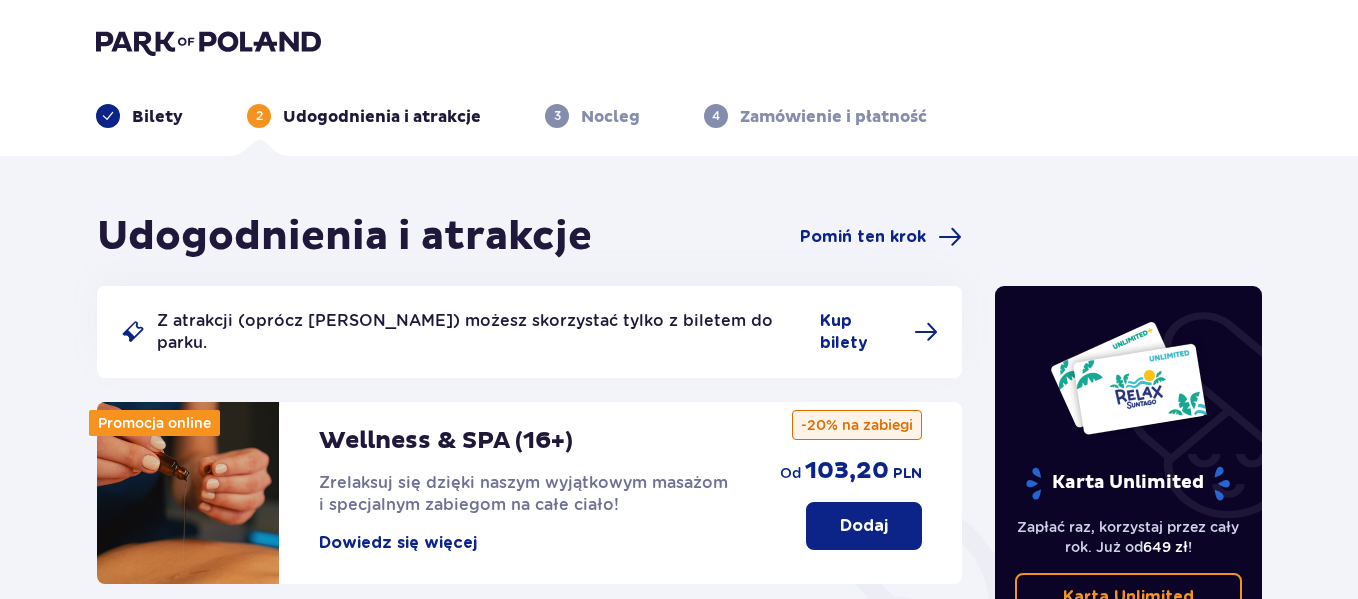 click on "Pomiń ten krok" at bounding box center (863, 237) 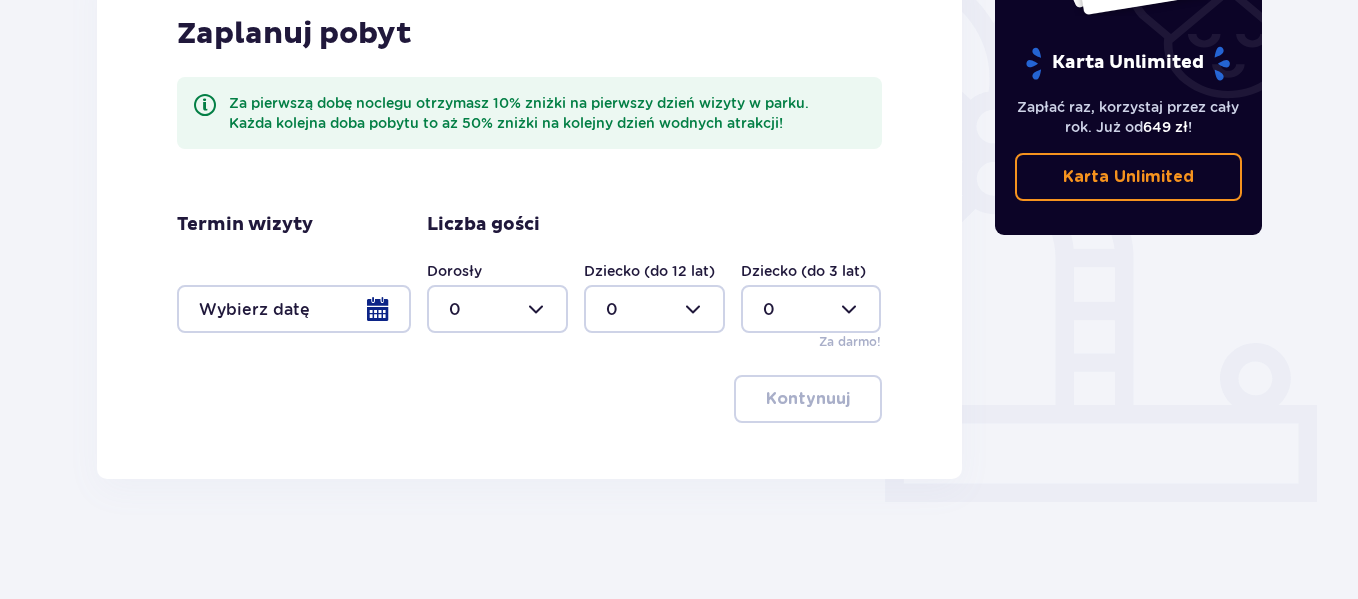 scroll, scrollTop: 0, scrollLeft: 0, axis: both 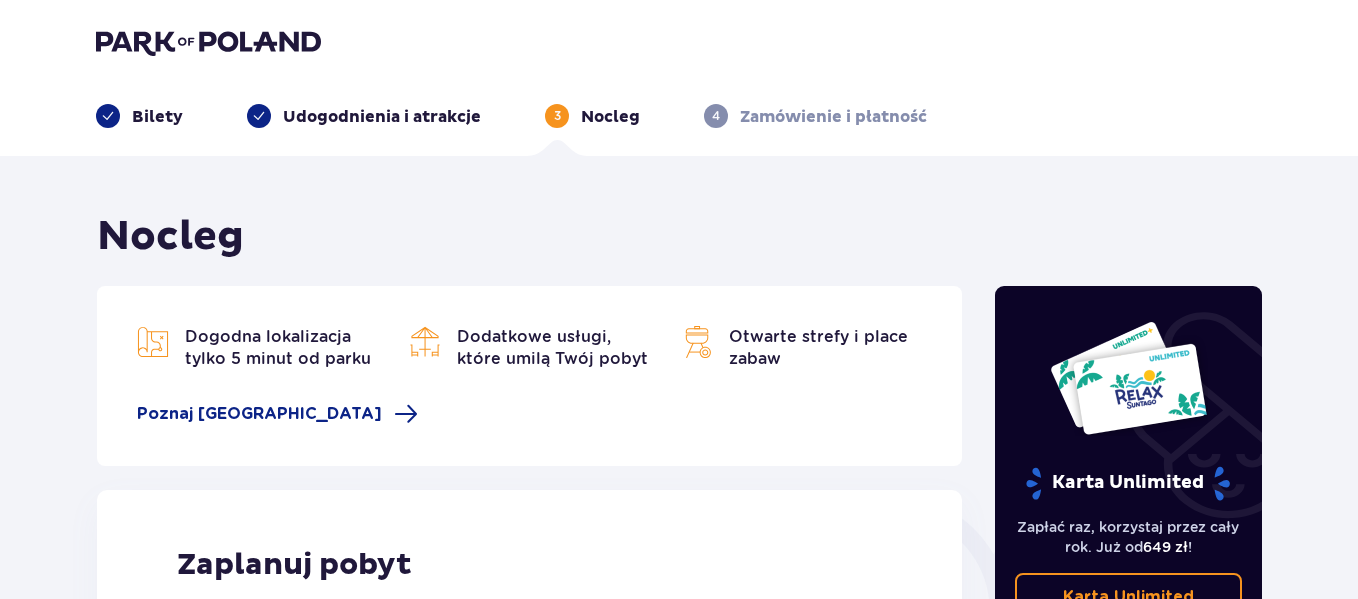 click on "Zamówienie i płatność" at bounding box center [833, 117] 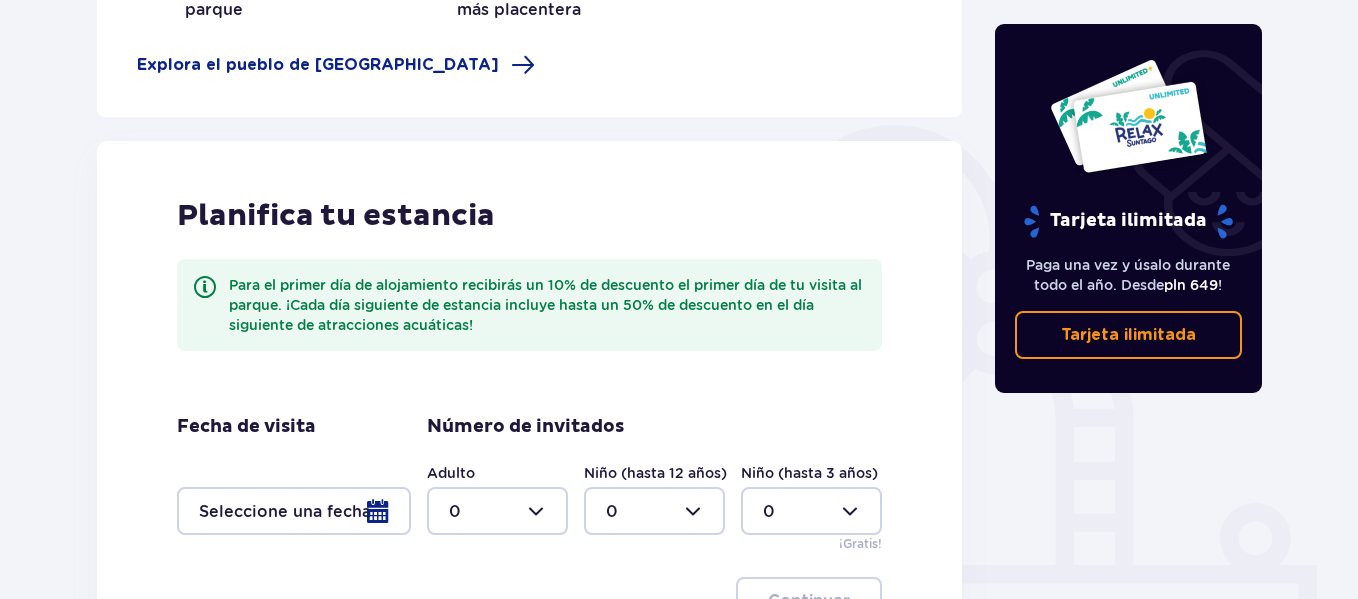 scroll, scrollTop: 393, scrollLeft: 0, axis: vertical 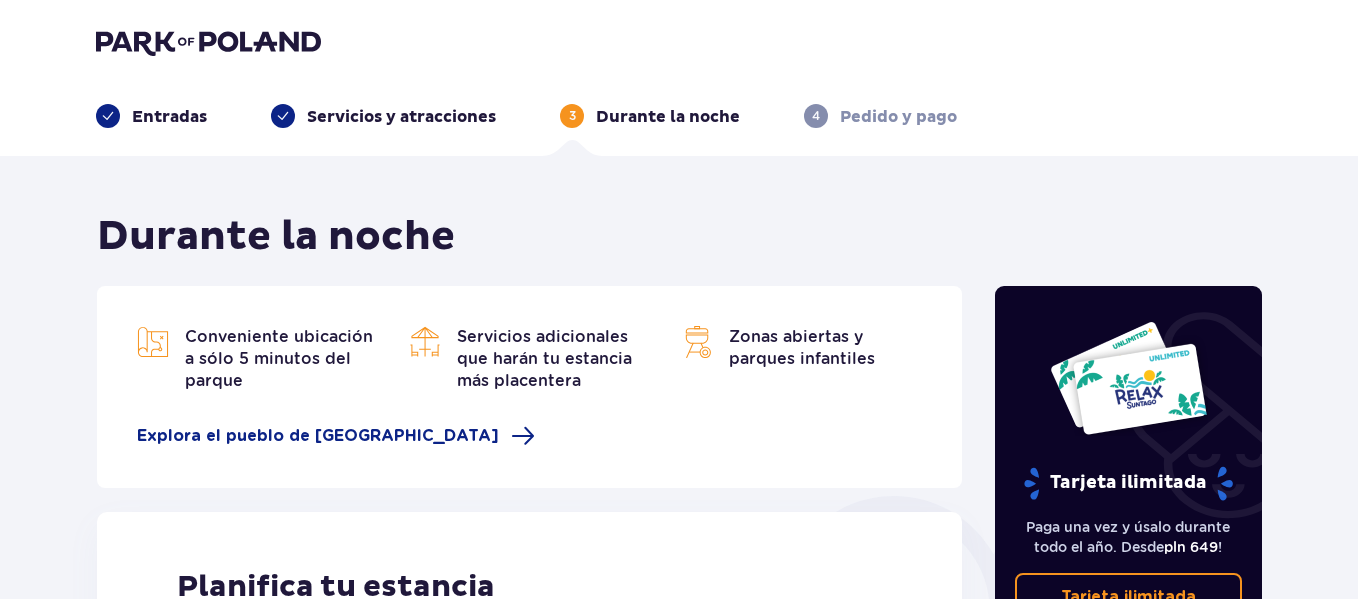 click on "Pedido y pago" at bounding box center (898, 117) 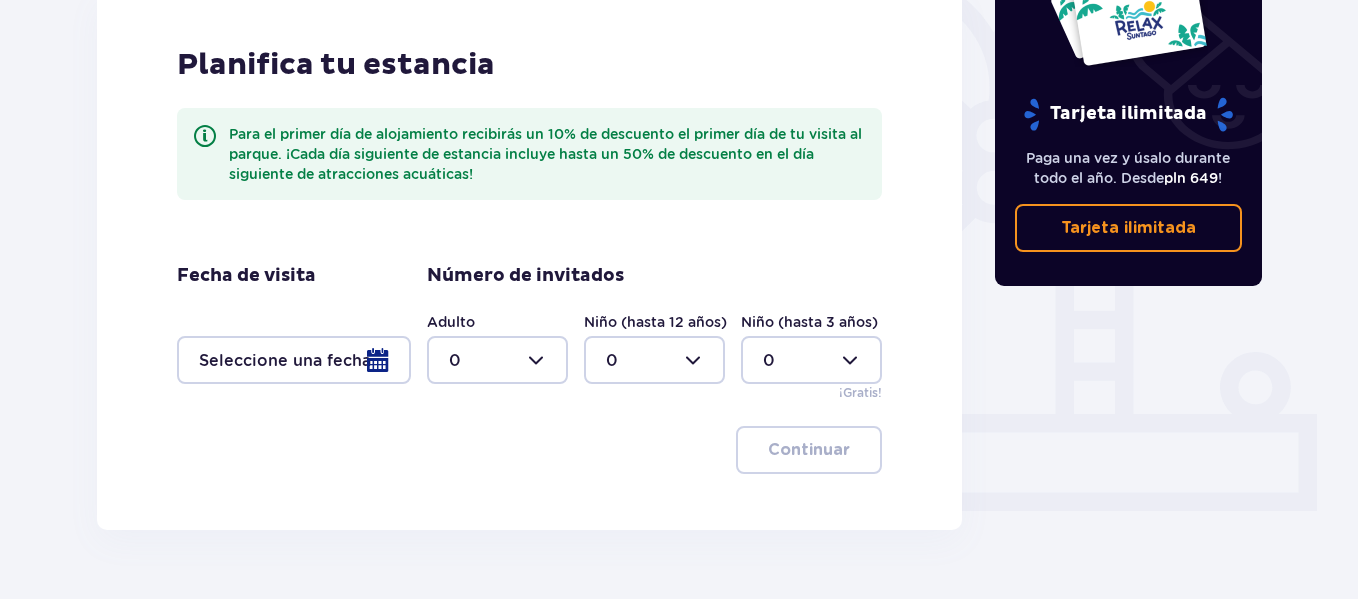 scroll, scrollTop: 573, scrollLeft: 0, axis: vertical 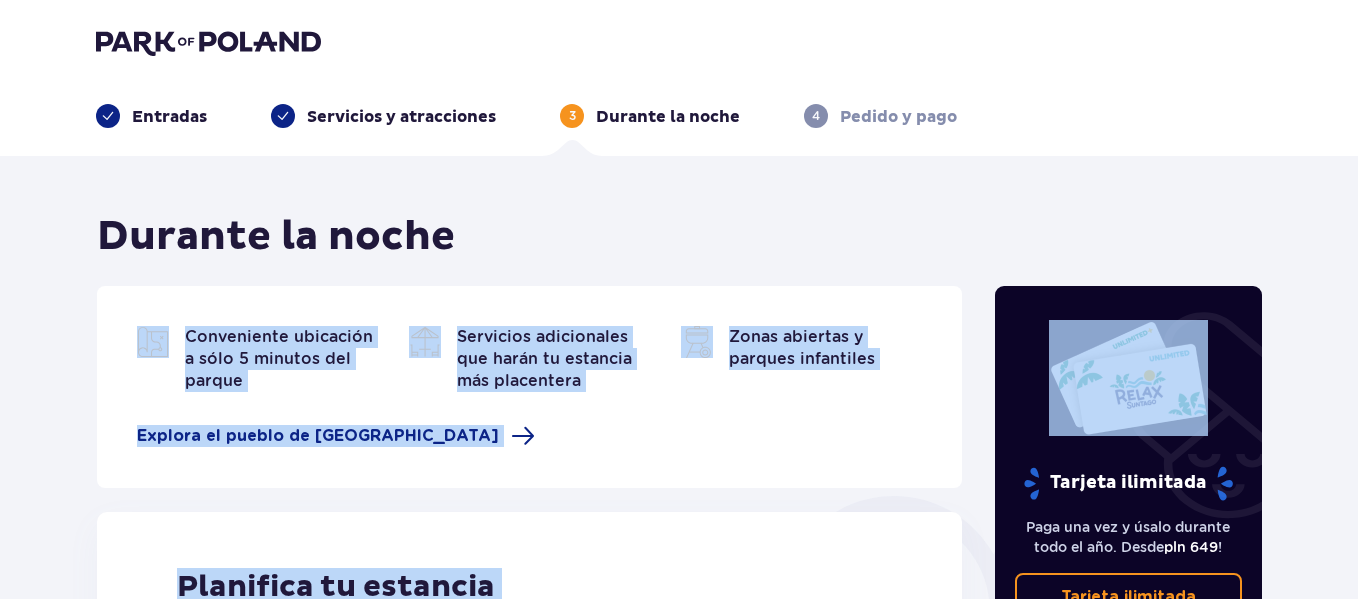 drag, startPoint x: 794, startPoint y: 256, endPoint x: 1358, endPoint y: 167, distance: 570.979 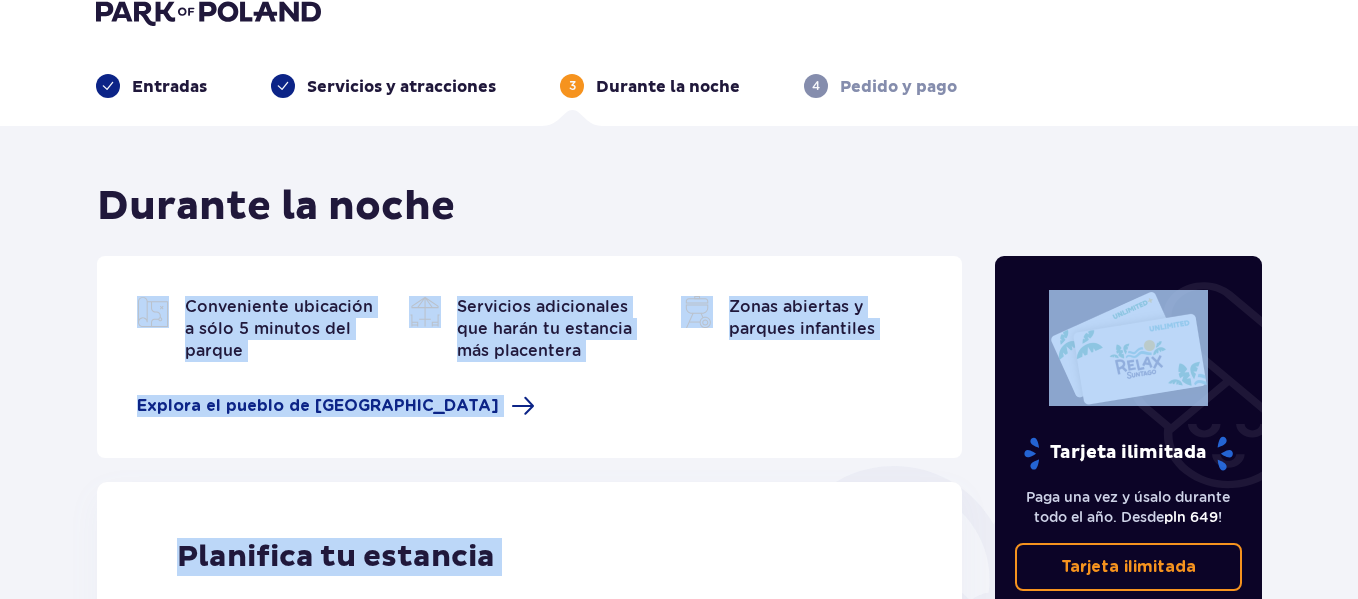 scroll, scrollTop: 0, scrollLeft: 0, axis: both 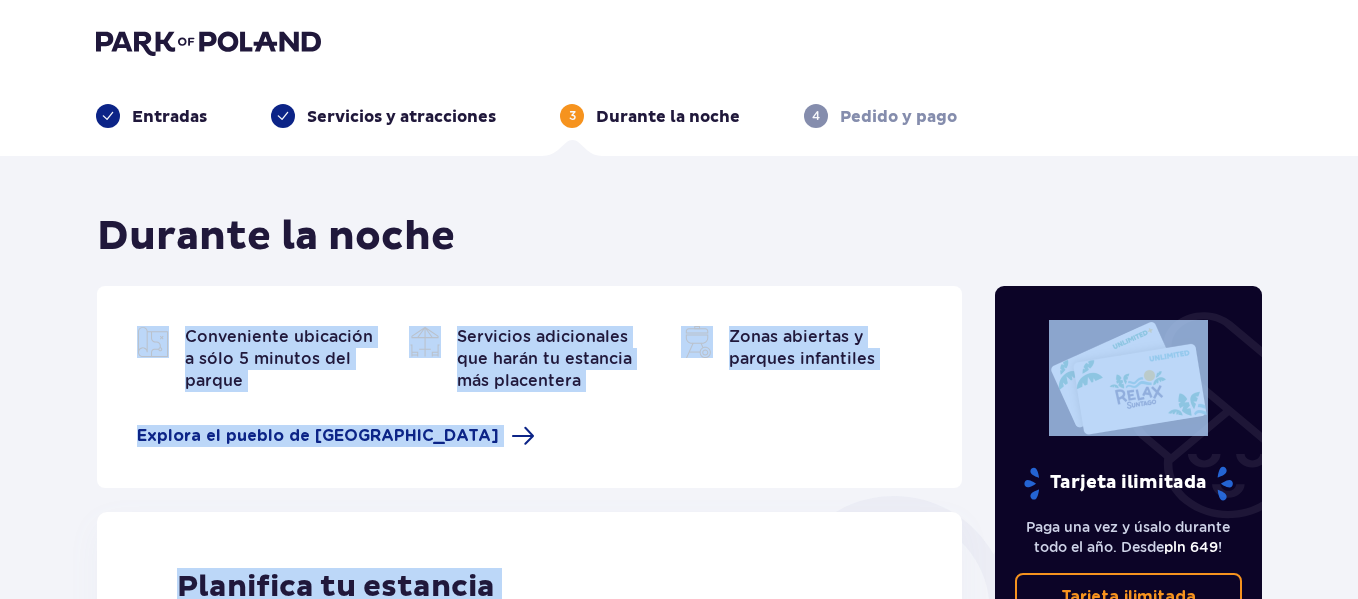 click on "Durante la noche" at bounding box center [529, 237] 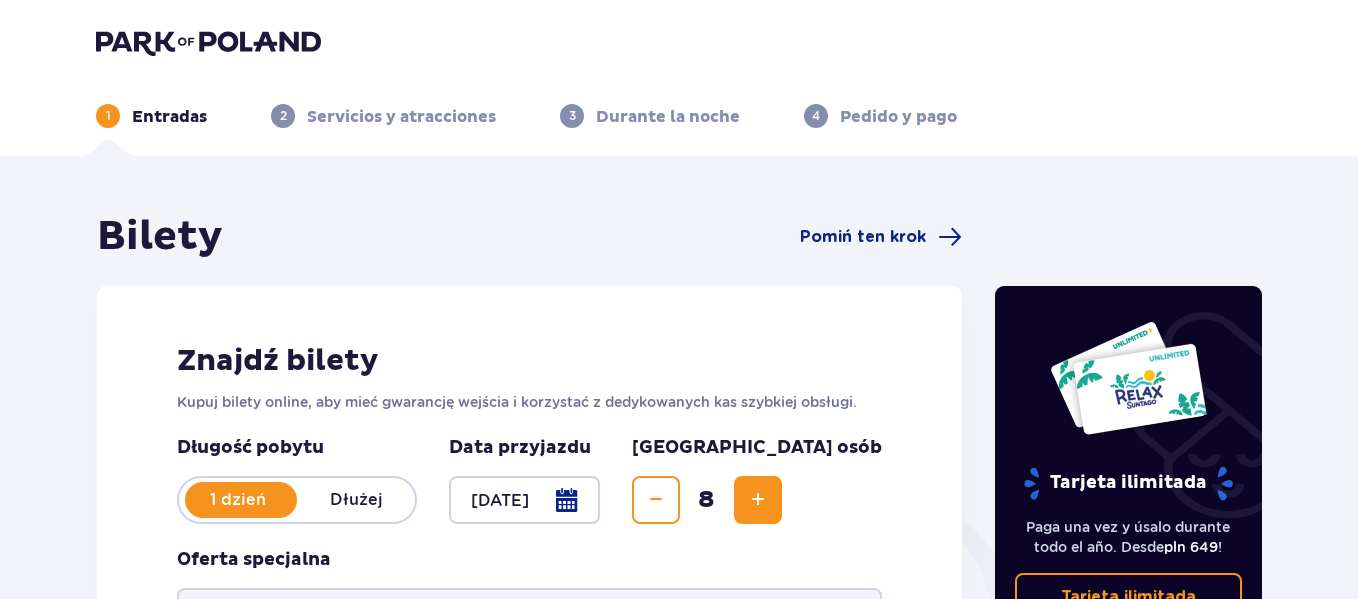 scroll, scrollTop: 29, scrollLeft: 0, axis: vertical 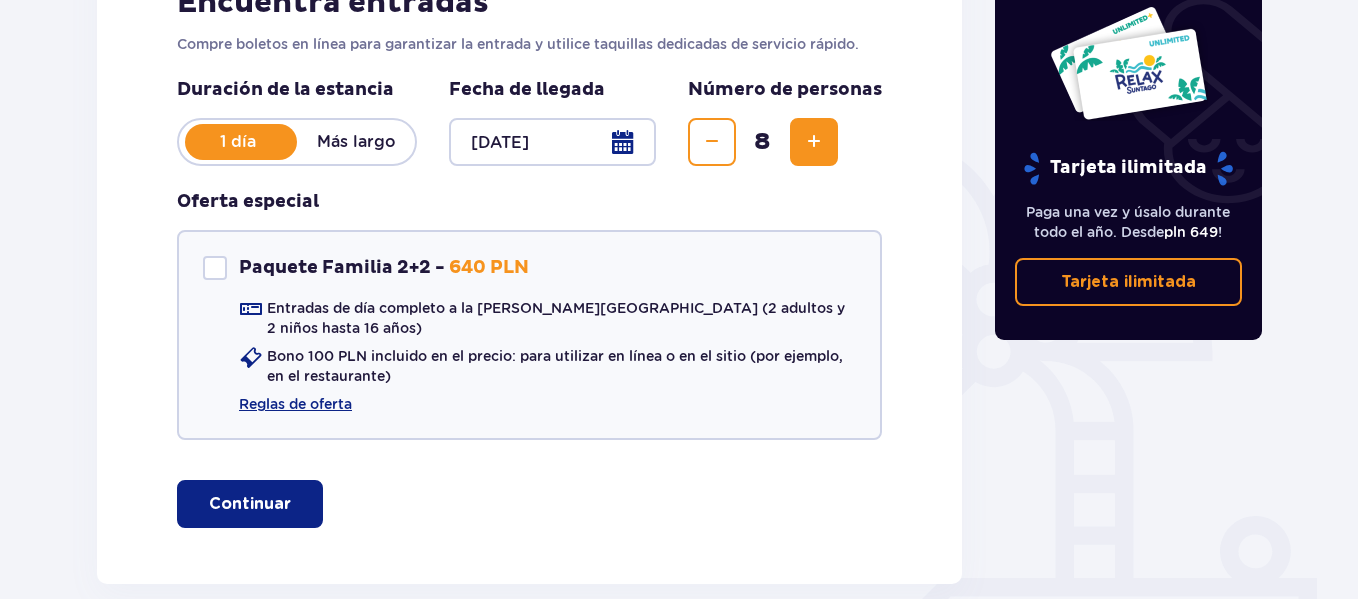 click at bounding box center (295, 504) 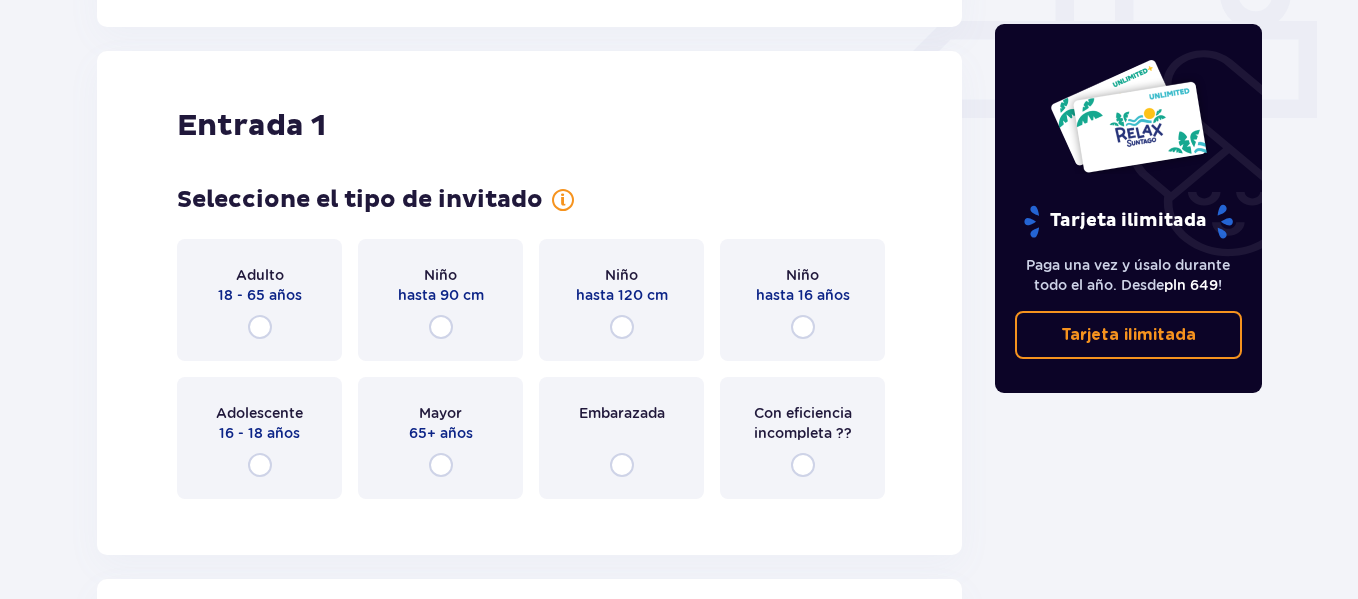 scroll, scrollTop: 926, scrollLeft: 0, axis: vertical 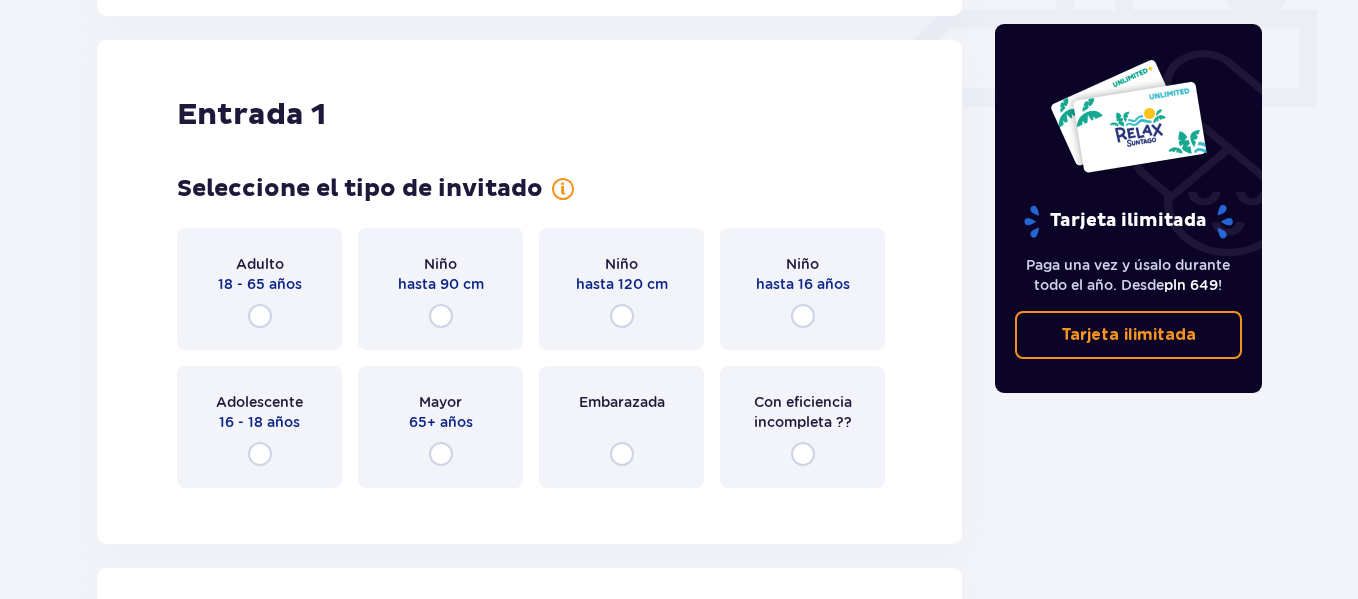 click on "Adulto 18 - 65 años" at bounding box center (259, 289) 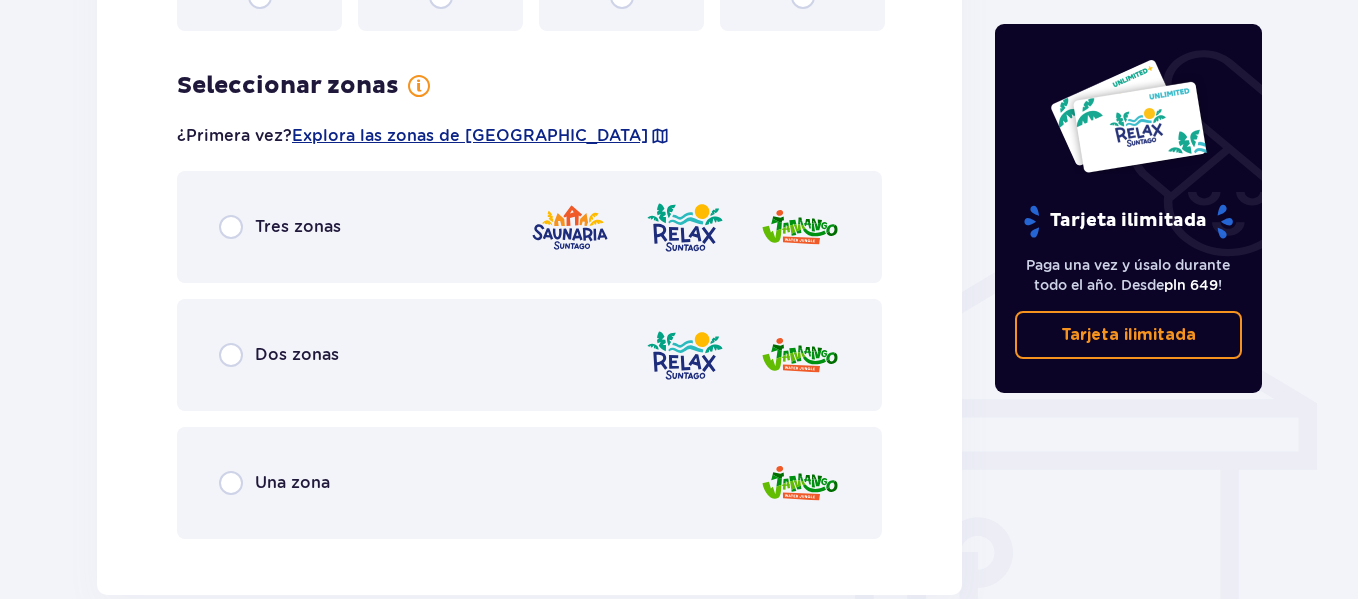 scroll, scrollTop: 1414, scrollLeft: 0, axis: vertical 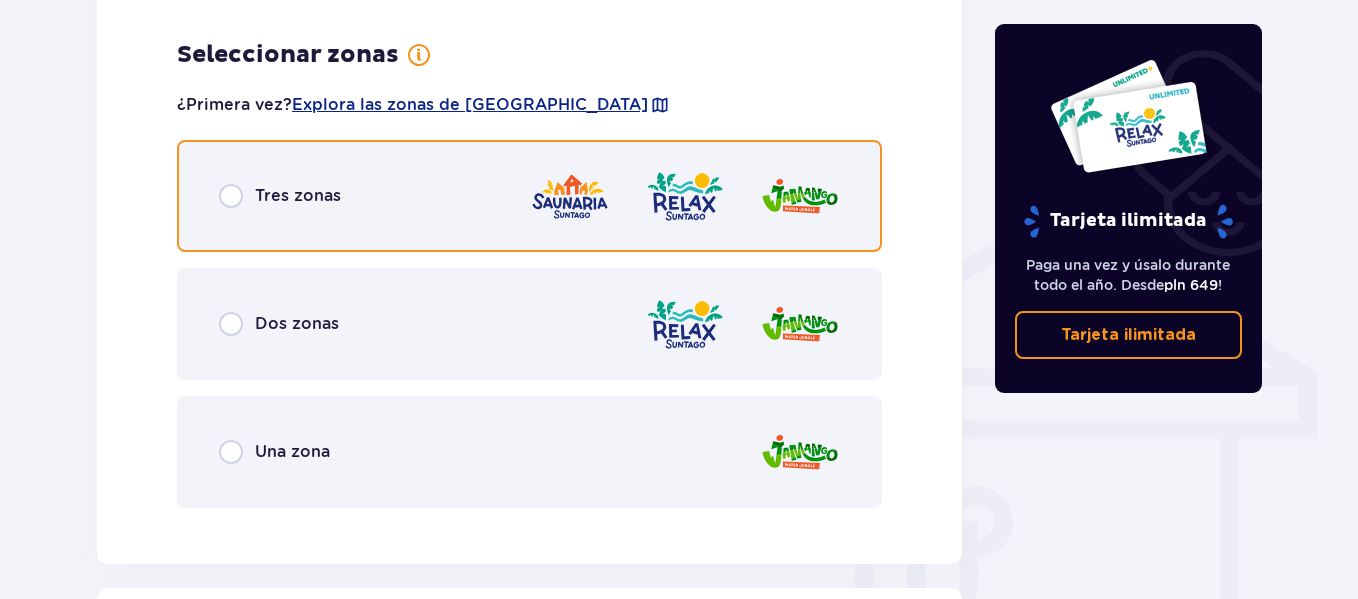 click at bounding box center (231, 196) 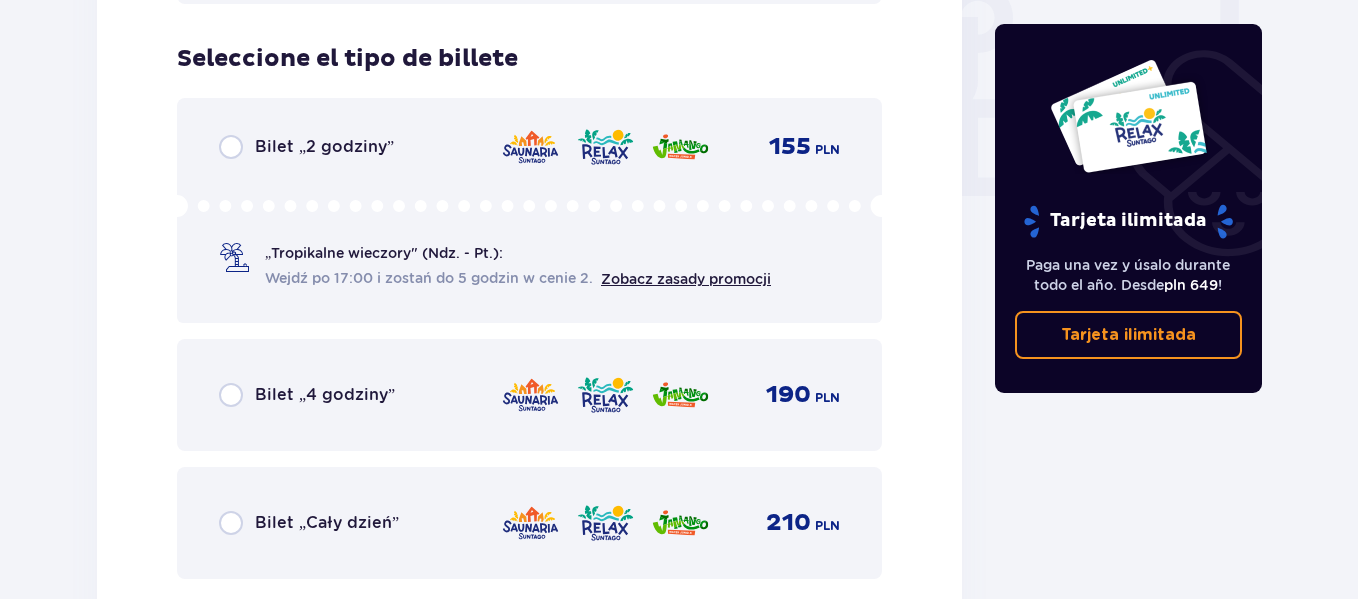 scroll, scrollTop: 1922, scrollLeft: 0, axis: vertical 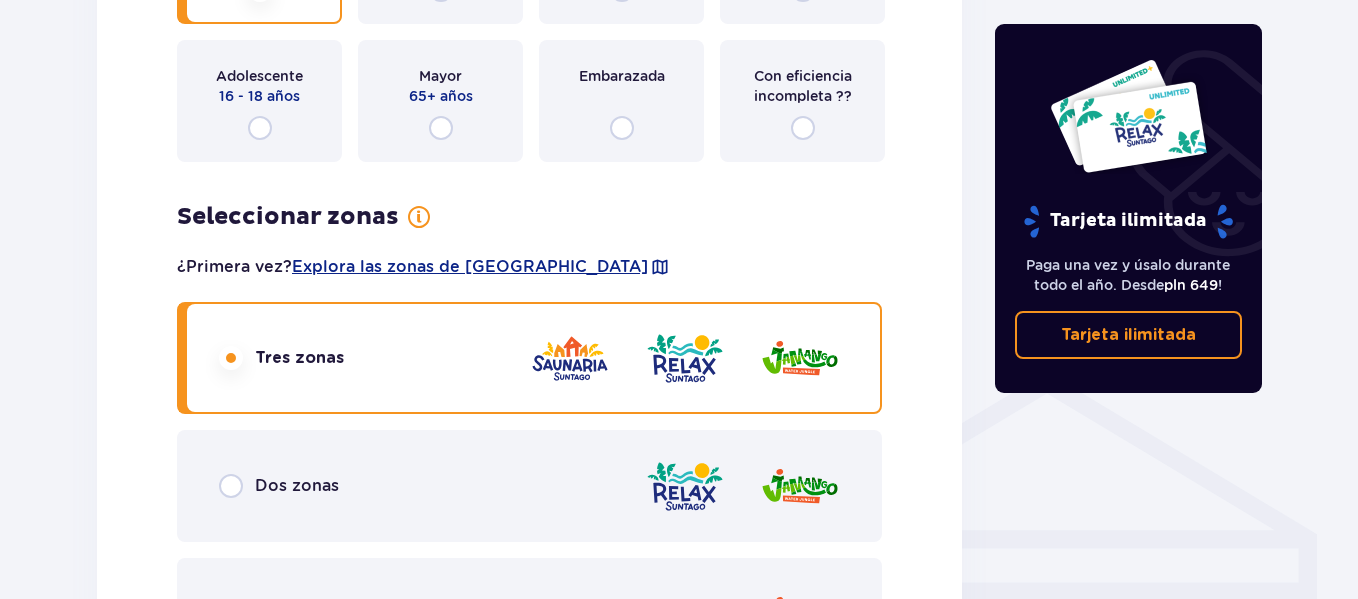 click on "Entradas Omite este paso Encuentra entradas Compre boletos en línea para garantizar la entrada y utilice taquillas dedicadas de servicio rápido. Duración de la estancia 1 día Más largo Fecha de llegada [DATE] Número de personas 8 Oferta especial Paquete Familia 2+2    -  640 PLN Entradas de día completo a la [PERSON_NAME][GEOGRAPHIC_DATA] (2 adultos y 2 niños hasta 16 años) Bono 100 PLN incluido en el precio: para utilizar en línea o en el sitio (por ejemplo, en el restaurante) Reglas de oferta Continuar Entrada   1 Seleccione el tipo de invitado Adulto 18 - 65 años Niño hasta 90 cm Niño hasta 120 cm Niño hasta 16 años Adolescente 16 - 18 años Mayor 65+ años Embarazada Con eficiencia incompleta ?? Seleccionar zonas ¿Primera vez?  Explora las zonas de [GEOGRAPHIC_DATA] Tres zonas Dos zonas Una zona Seleccione el tipo de billete Entrada „2 horas” 155 PLN „Noches tropicales" (Ndz. - Pt.): Entra después de las 5 pm y quédate hasta 5 horas durante 2. Ver las reglas de promoción Entrada „4 horas” 190 PLN" at bounding box center [679, 2069] 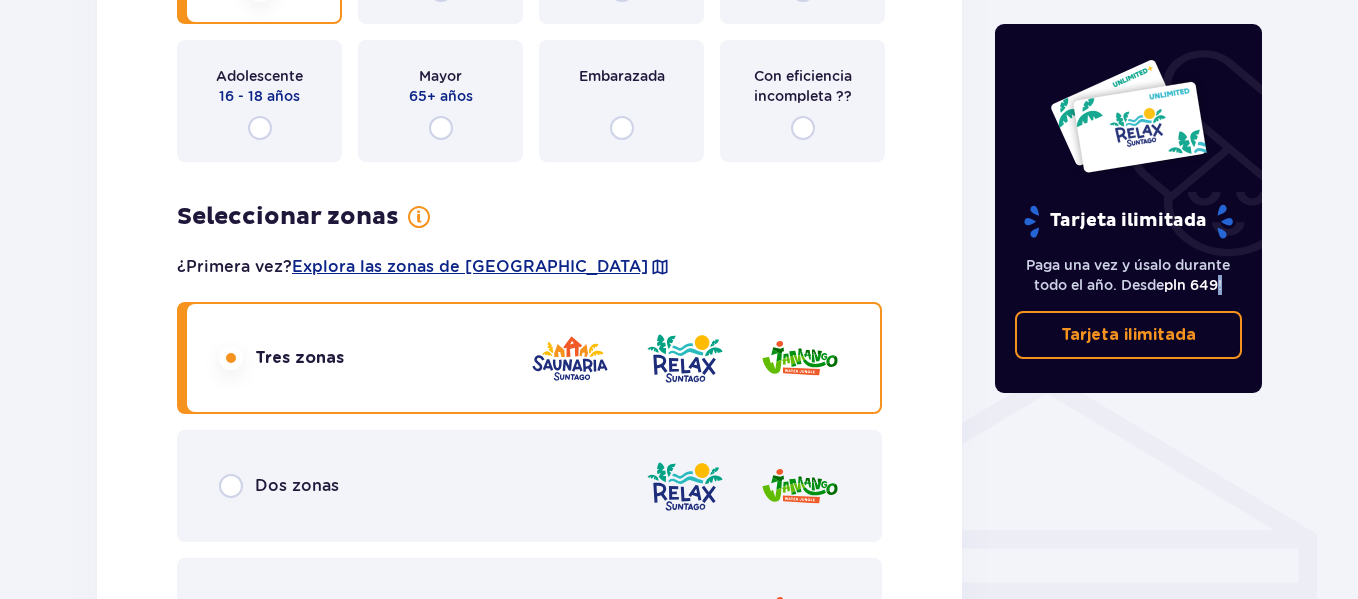 drag, startPoint x: 1357, startPoint y: 126, endPoint x: 1360, endPoint y: 138, distance: 12.369317 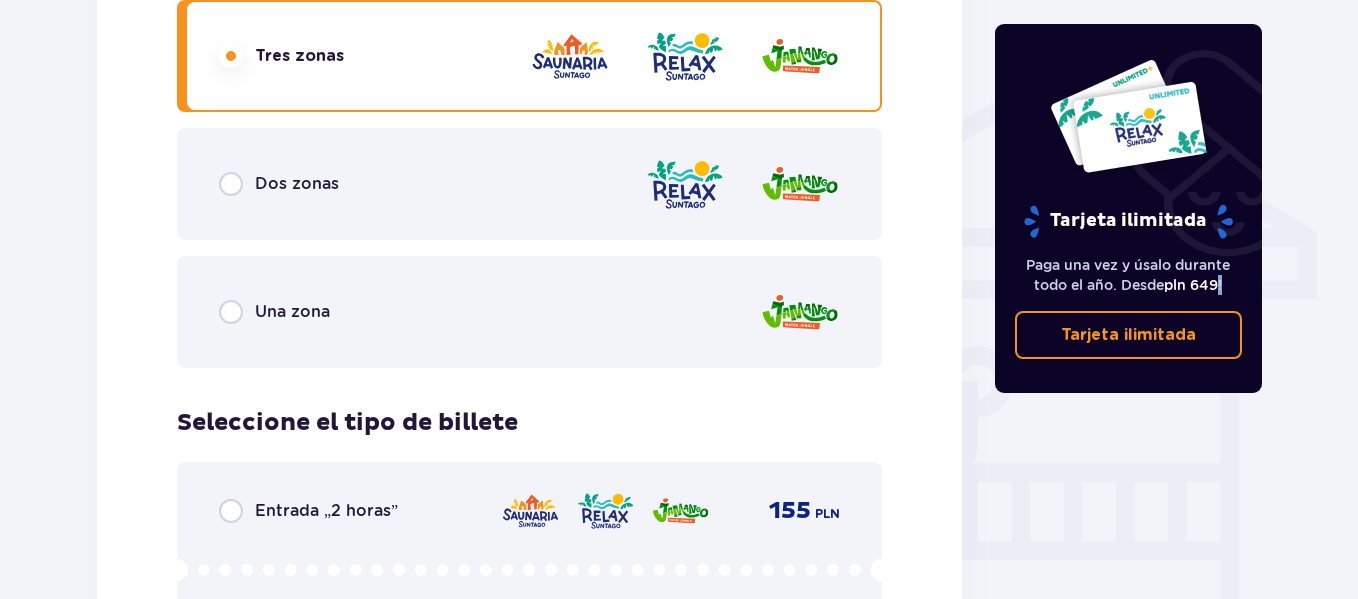 scroll, scrollTop: 1565, scrollLeft: 0, axis: vertical 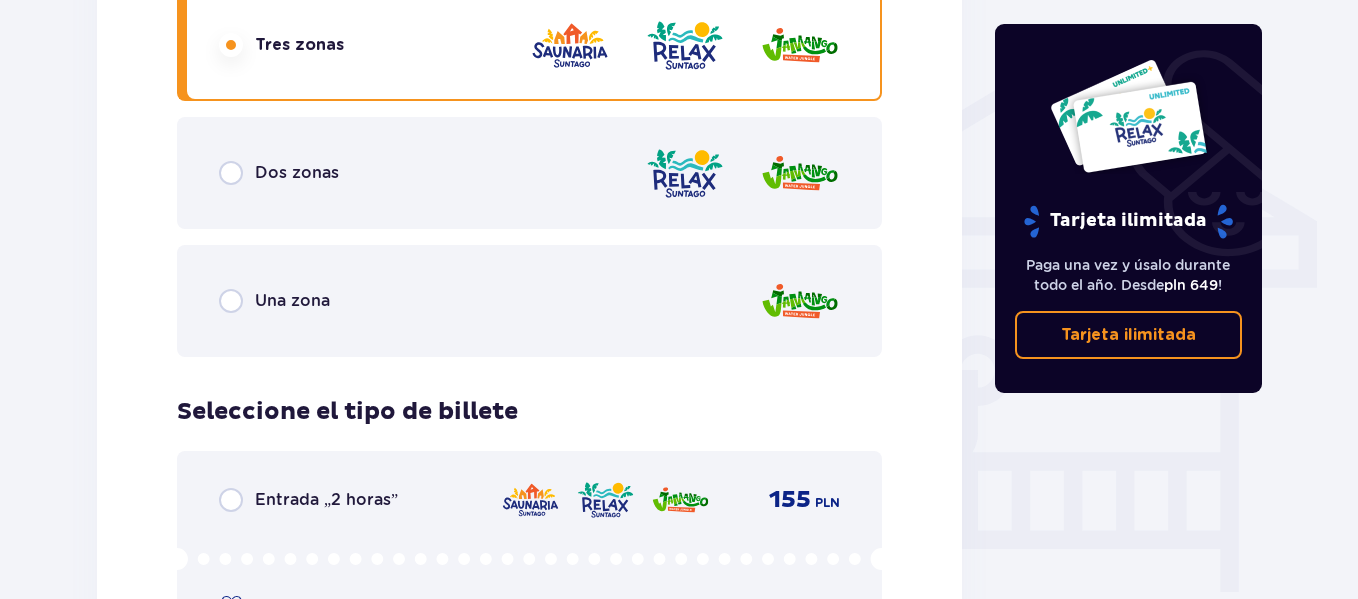 click on "Una zona" at bounding box center (529, 301) 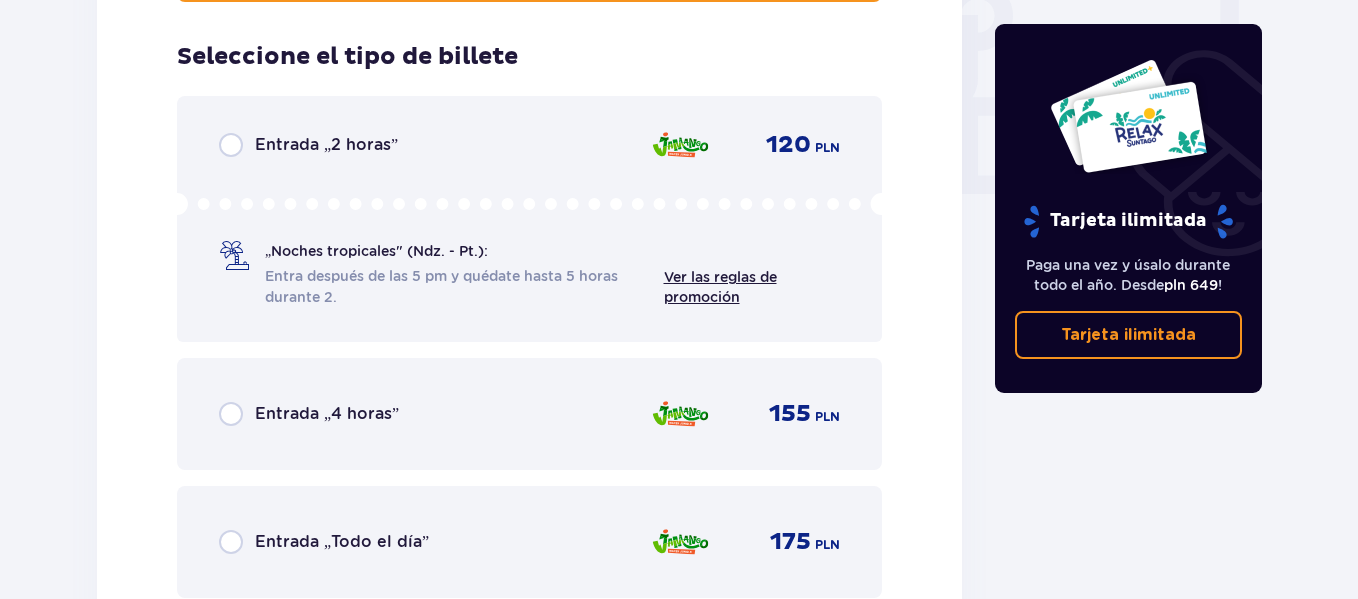 scroll, scrollTop: 1922, scrollLeft: 0, axis: vertical 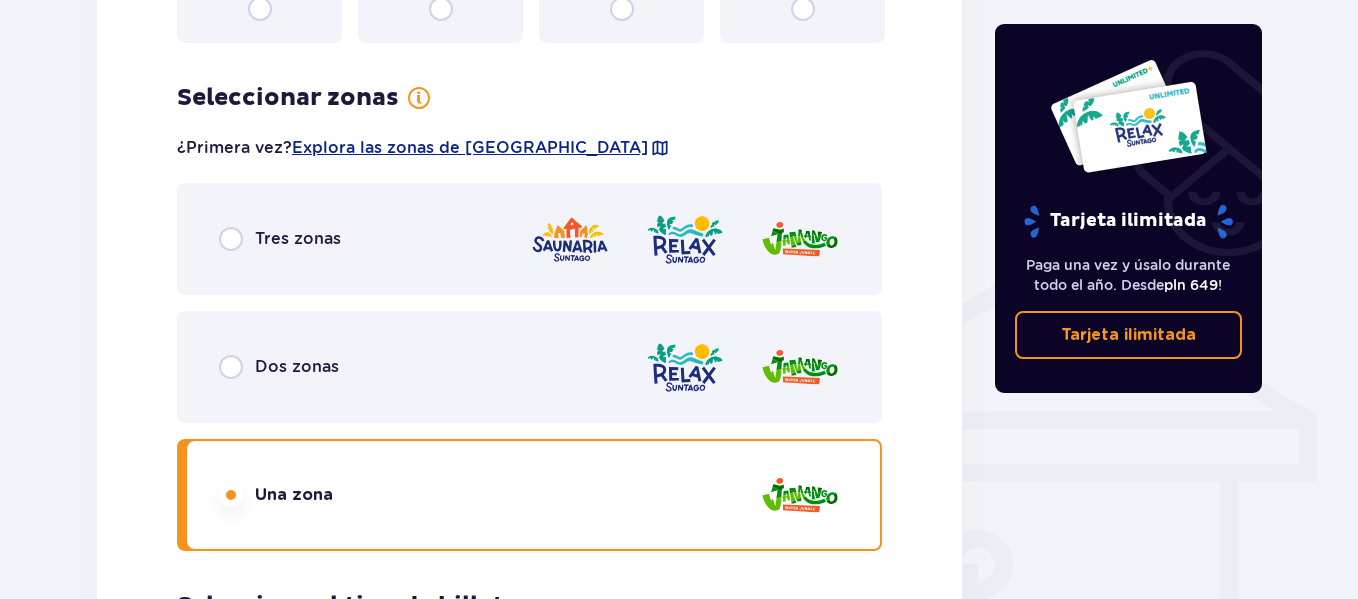 click on "Tres zonas" at bounding box center (529, 239) 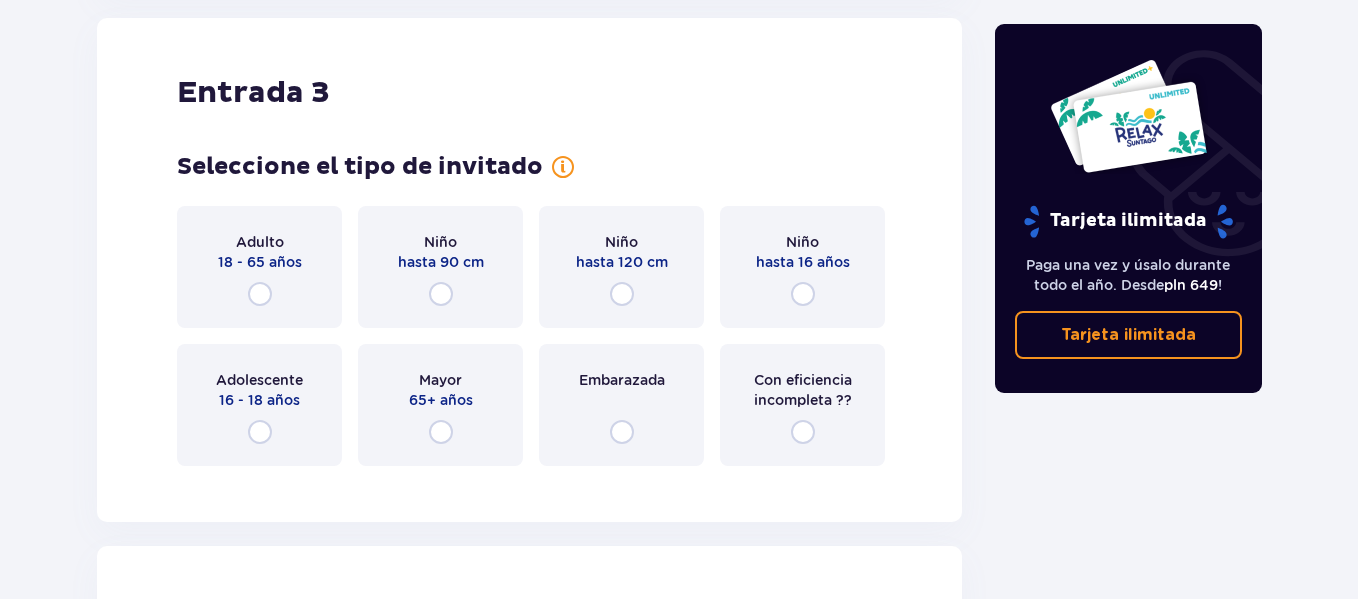 scroll, scrollTop: 3075, scrollLeft: 0, axis: vertical 